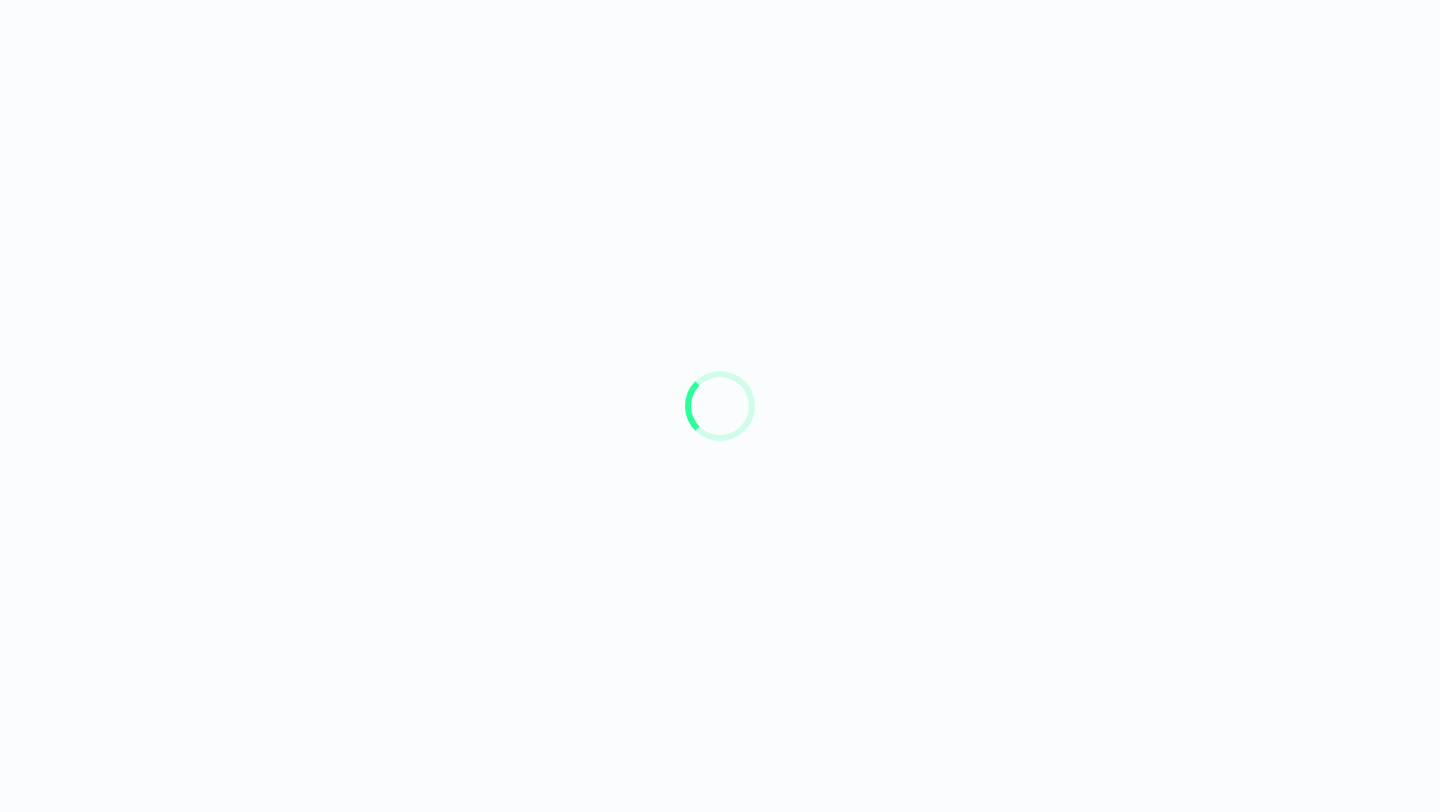 scroll, scrollTop: 0, scrollLeft: 0, axis: both 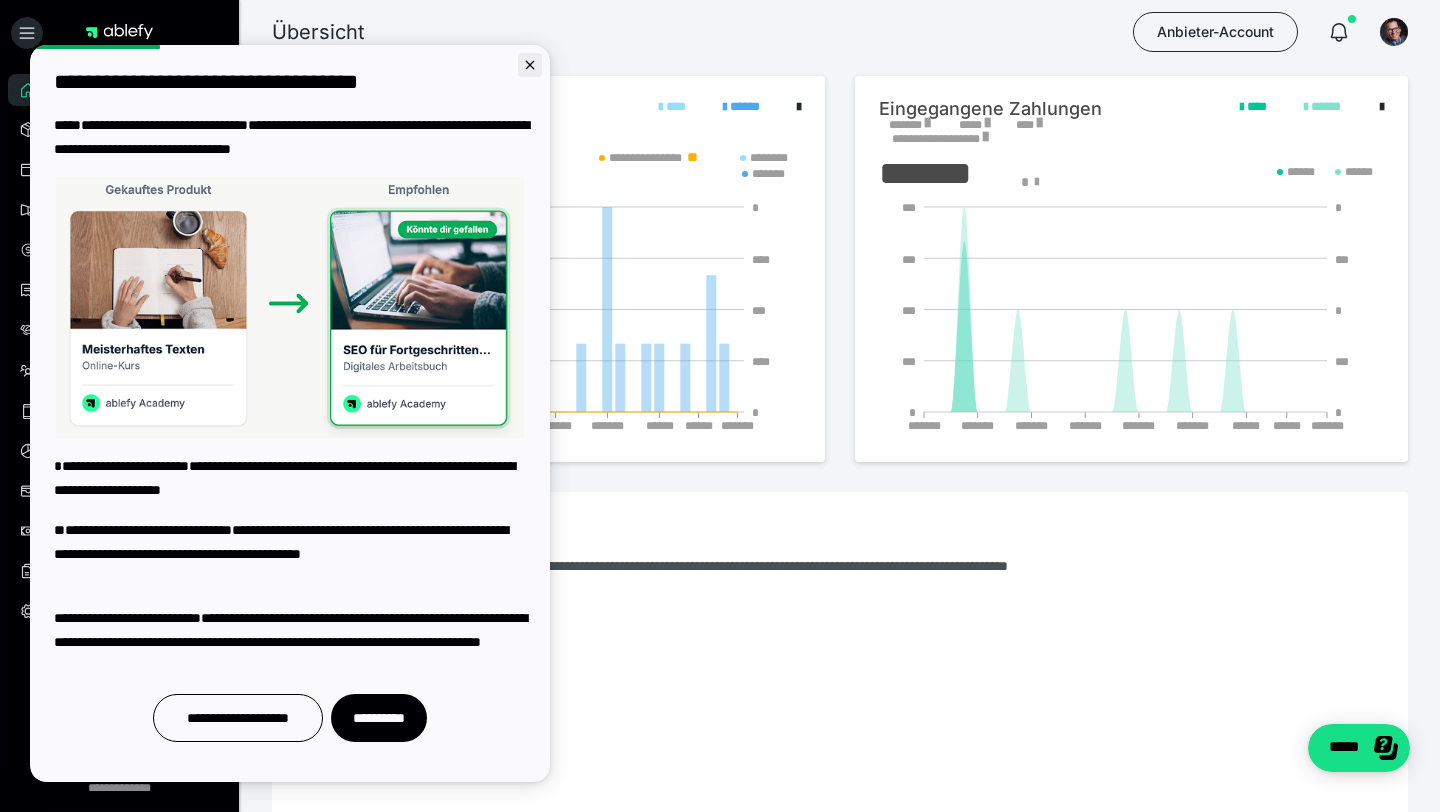 click 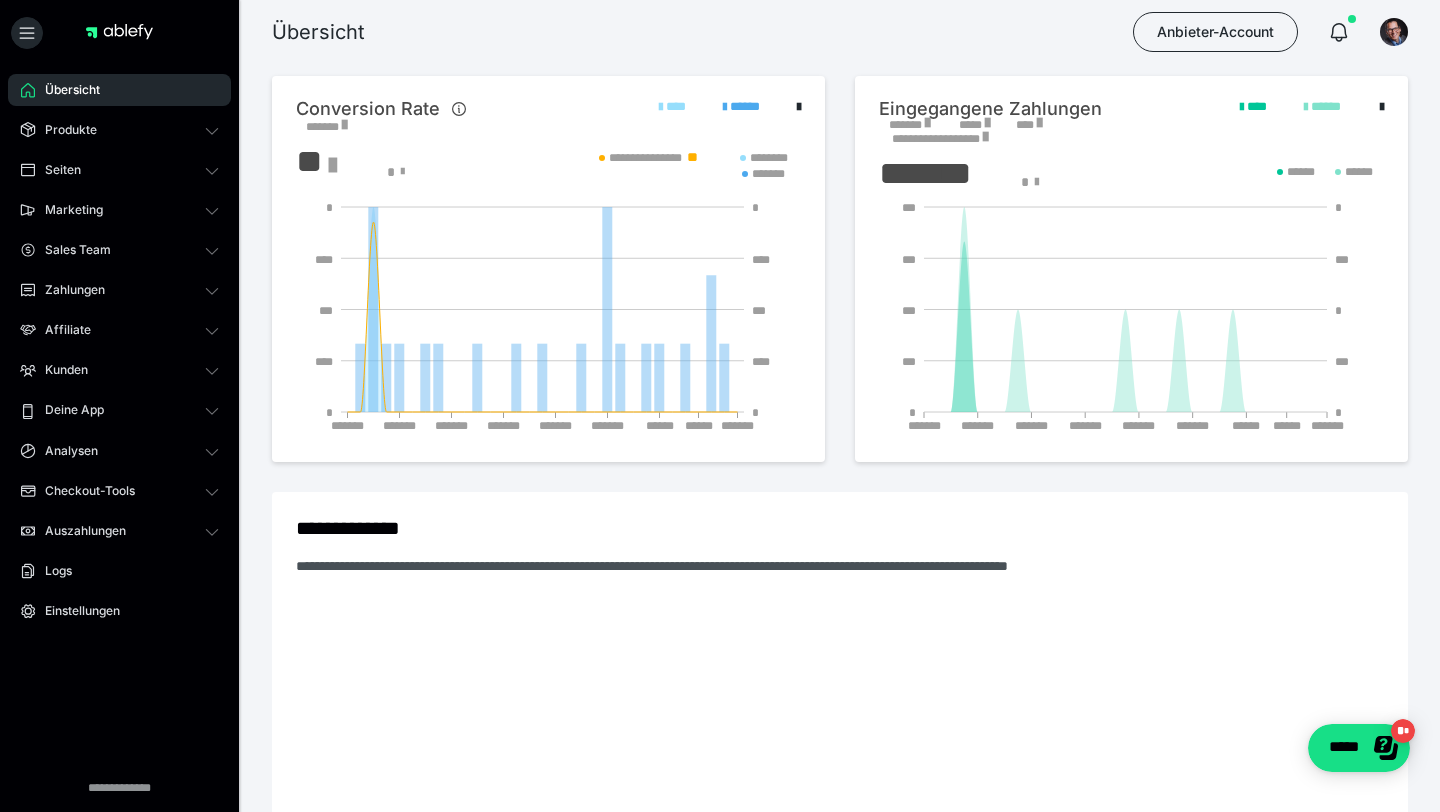 scroll, scrollTop: 0, scrollLeft: 0, axis: both 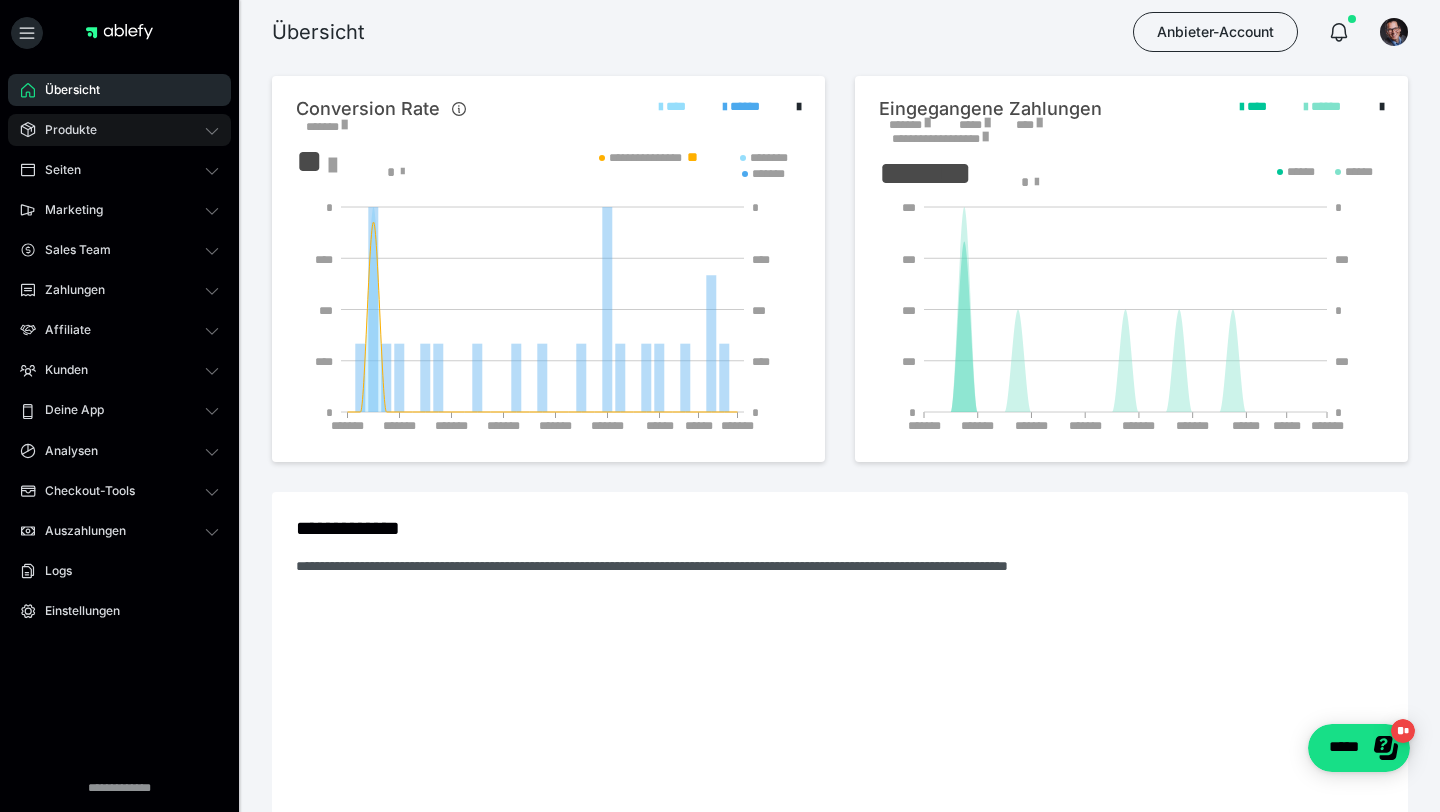 click on "Produkte" at bounding box center (119, 130) 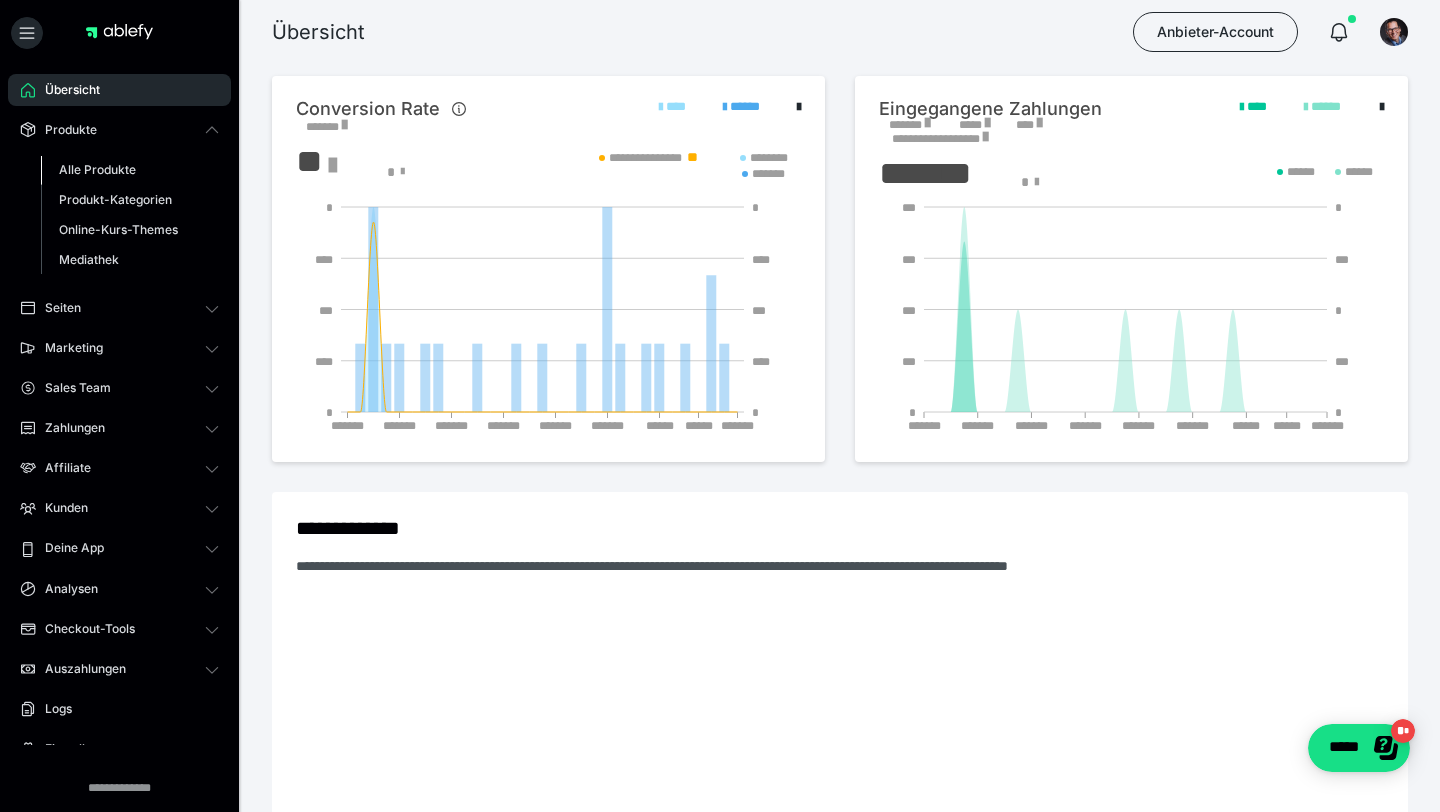click on "Alle Produkte" at bounding box center [130, 170] 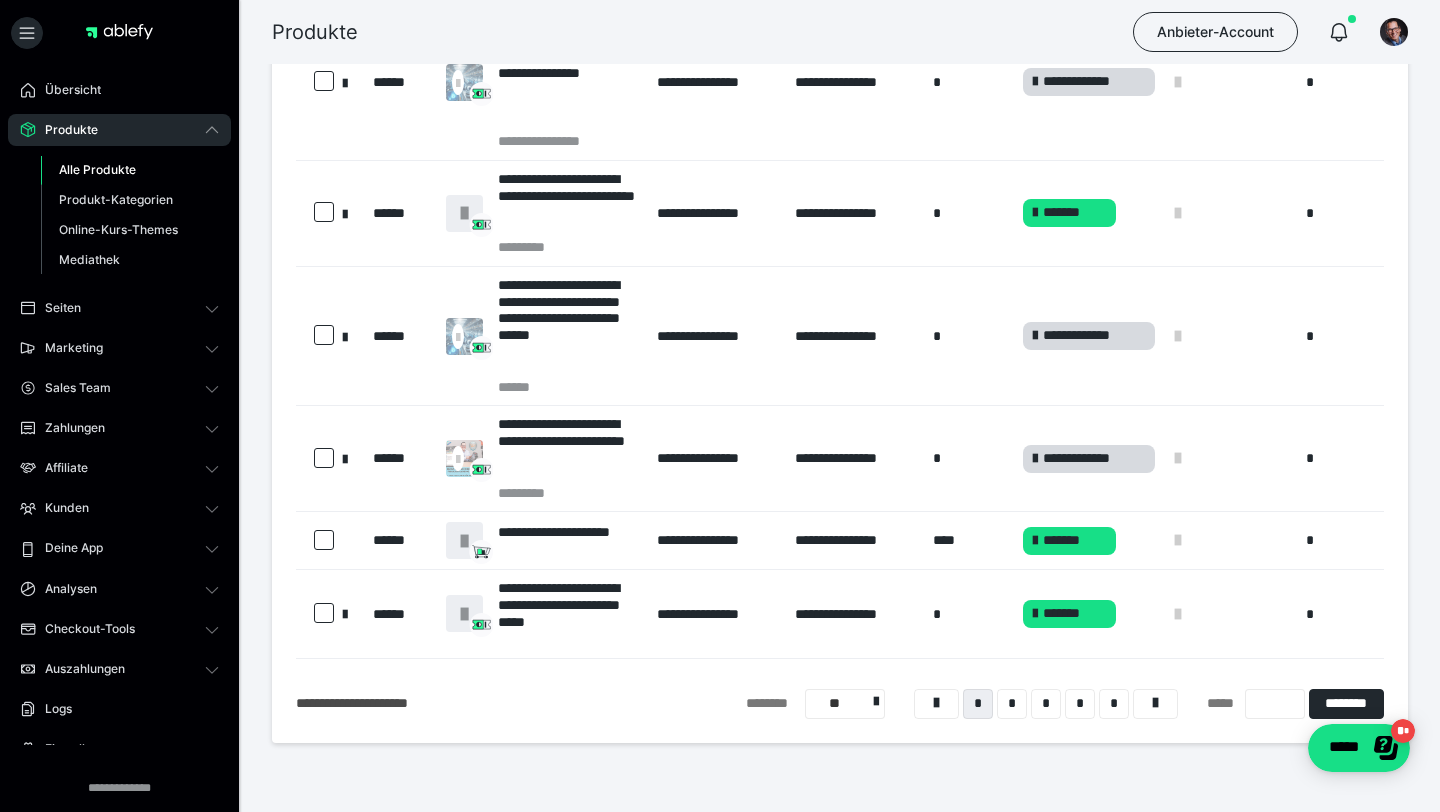 scroll, scrollTop: 544, scrollLeft: 0, axis: vertical 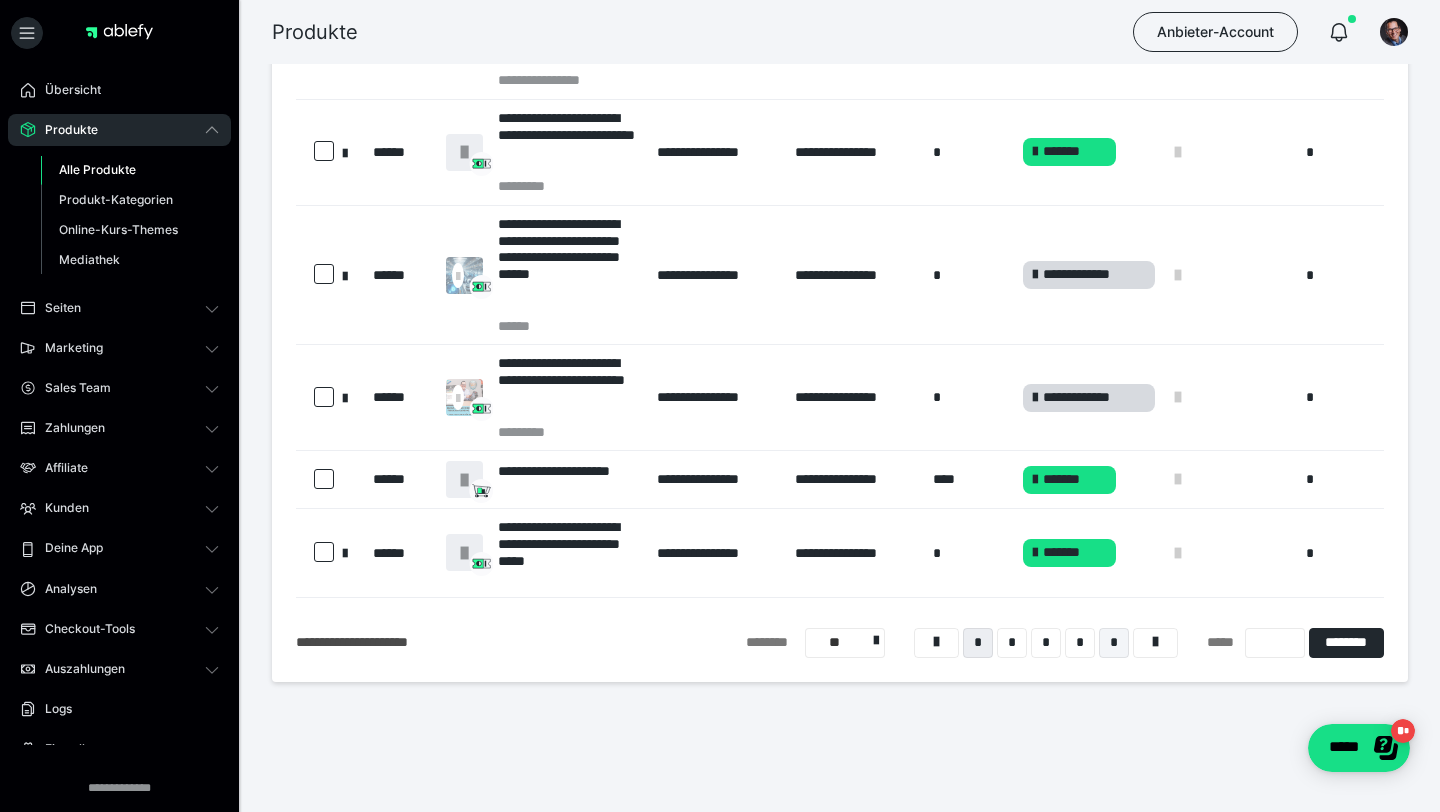click on "*" at bounding box center (1114, 643) 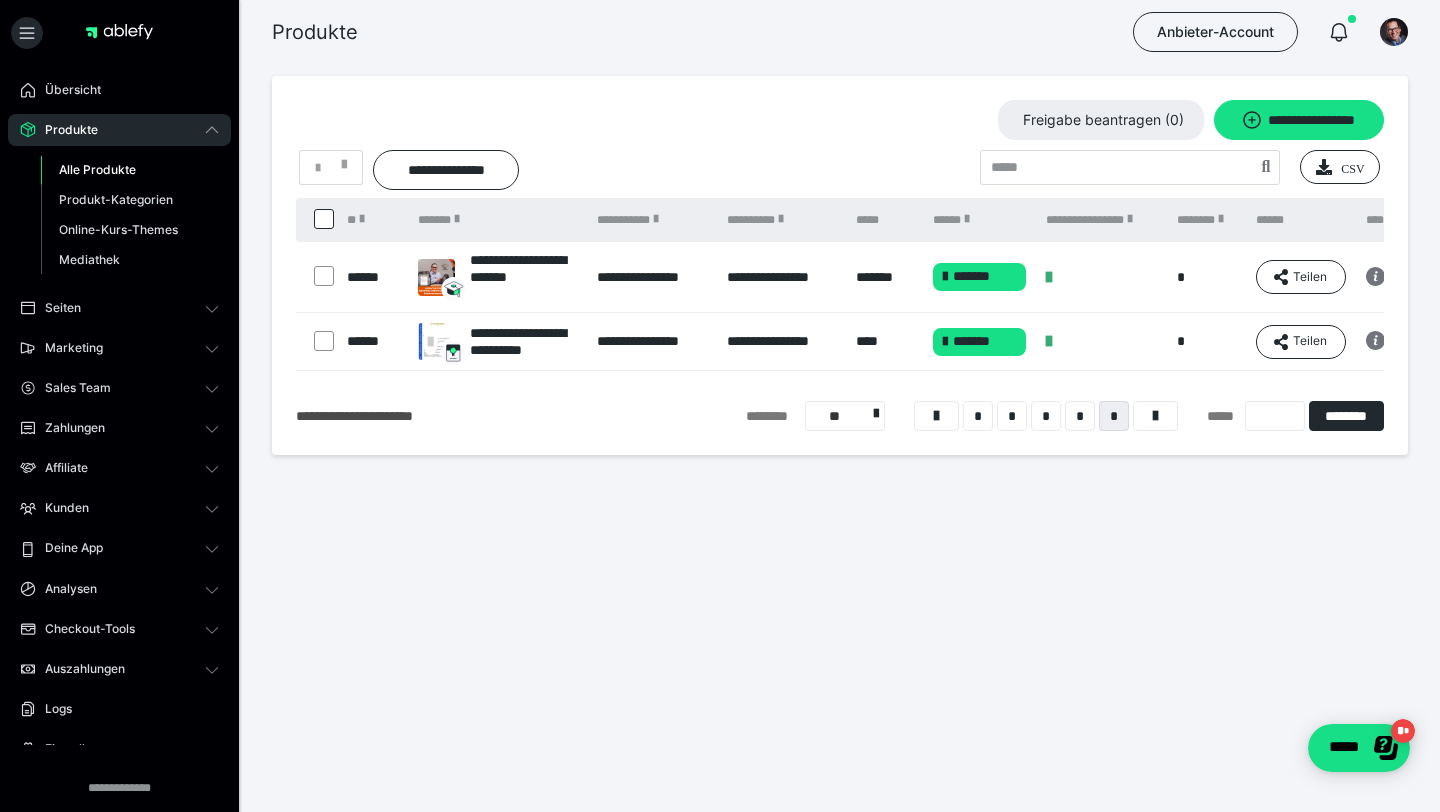 scroll, scrollTop: 0, scrollLeft: 0, axis: both 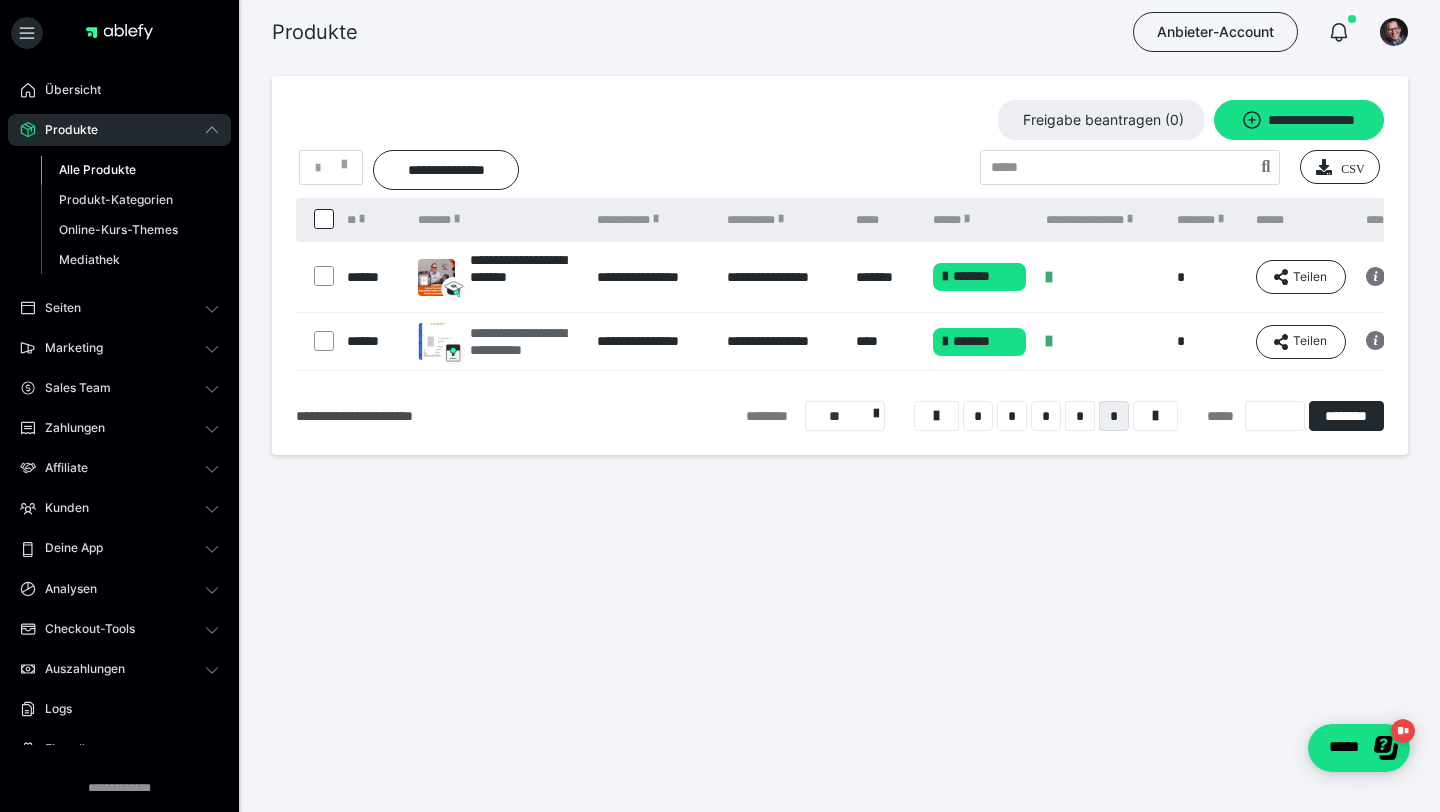 click on "**********" at bounding box center (523, 342) 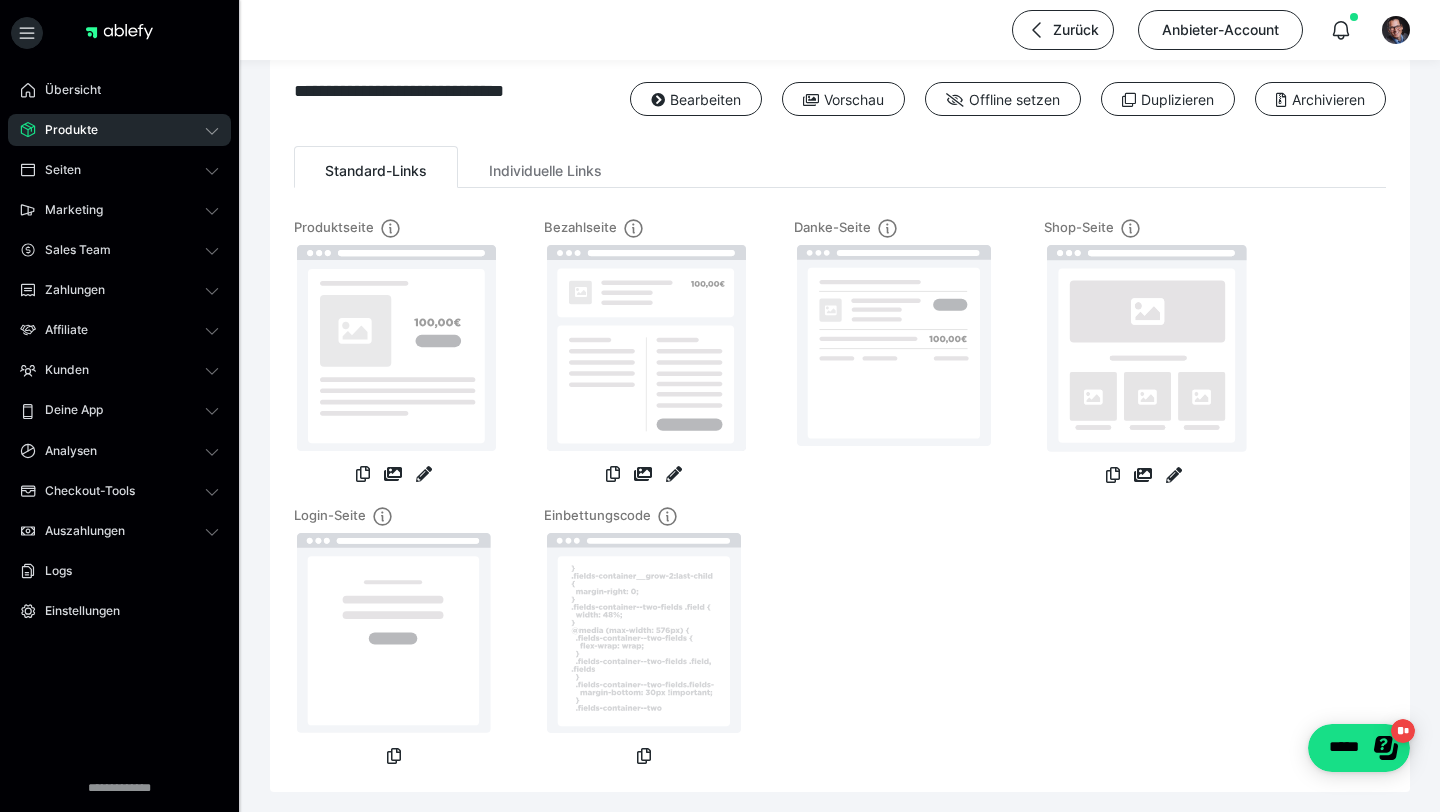 scroll, scrollTop: 0, scrollLeft: 0, axis: both 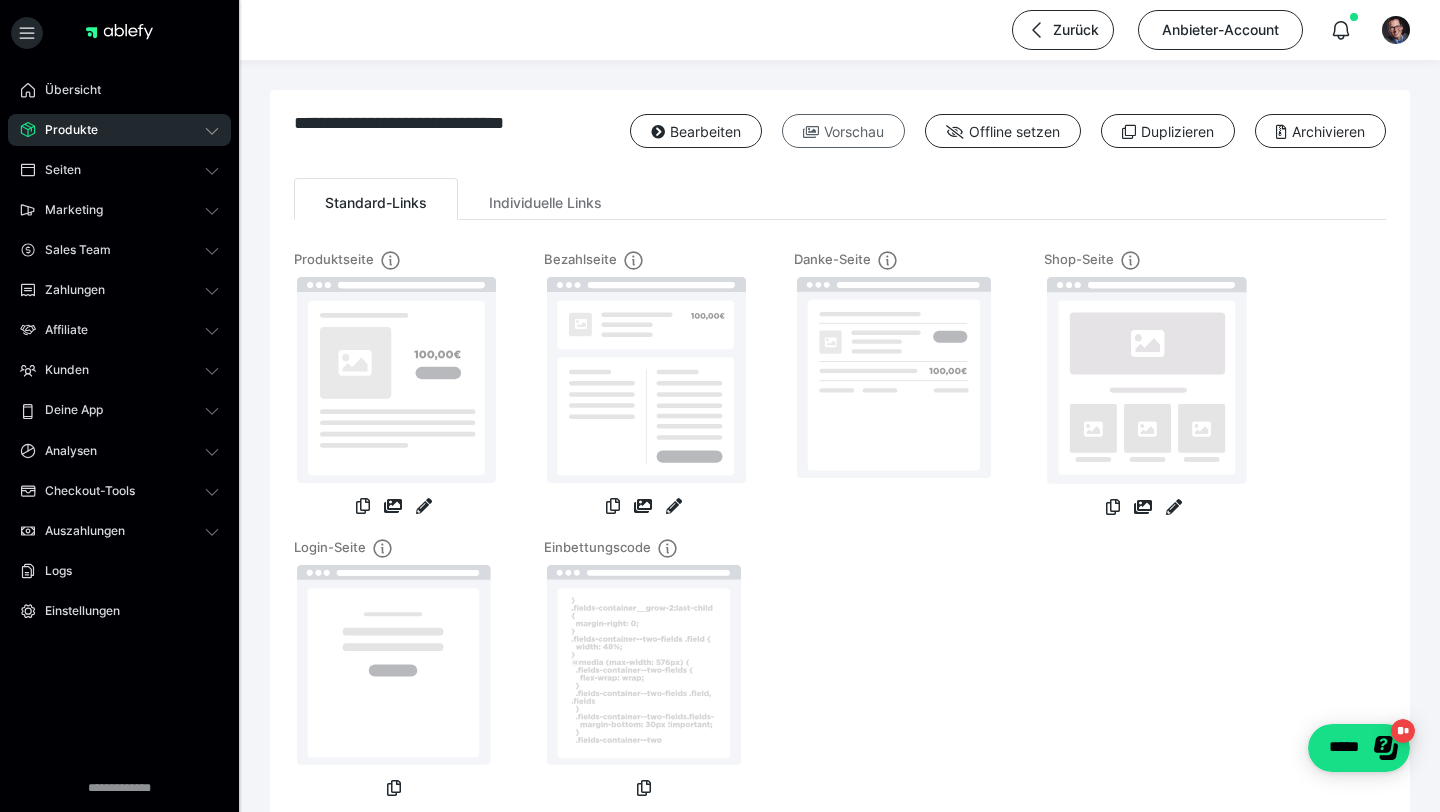 click on "Vorschau" at bounding box center [843, 131] 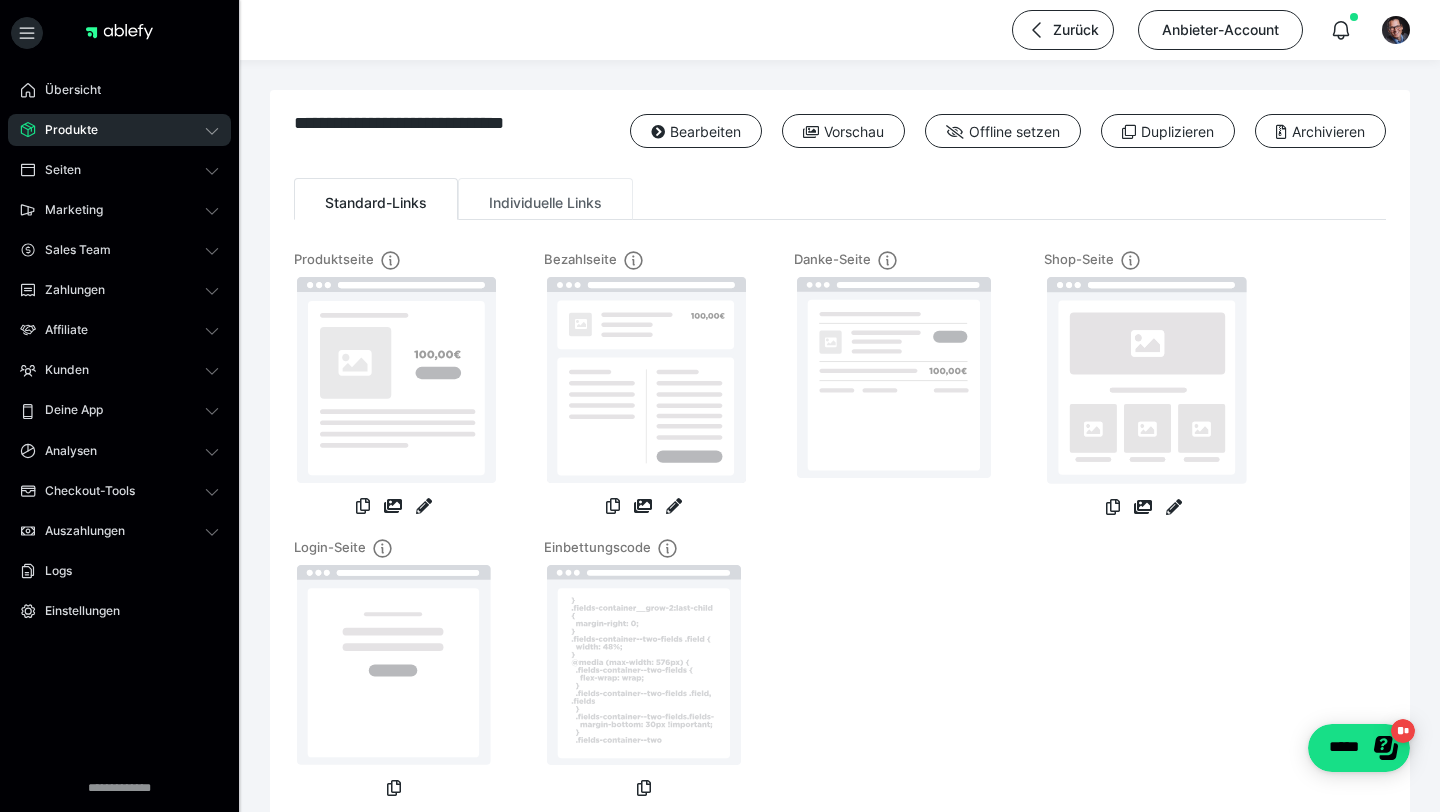click on "Individuelle Links" at bounding box center [545, 199] 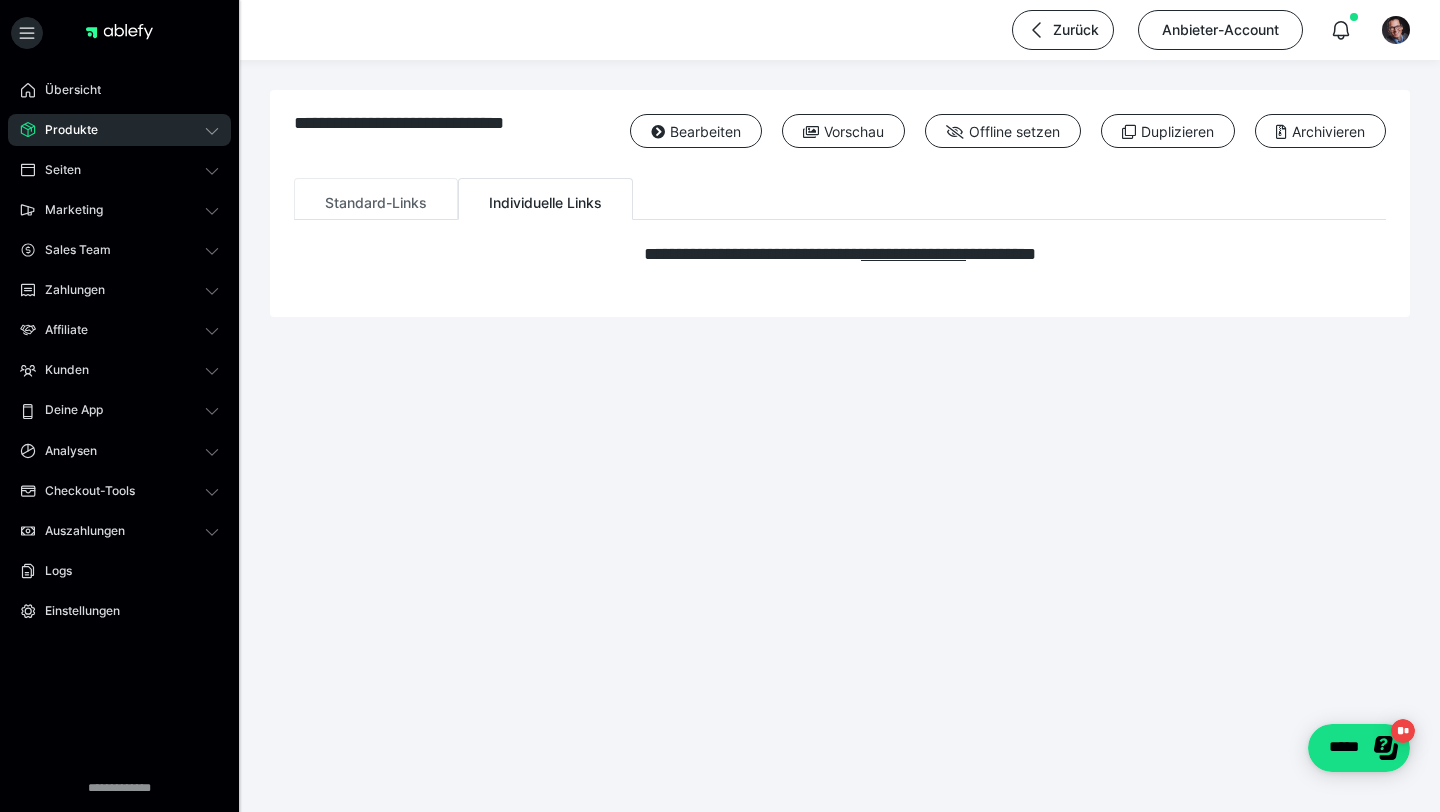 click on "Standard-Links" at bounding box center (376, 199) 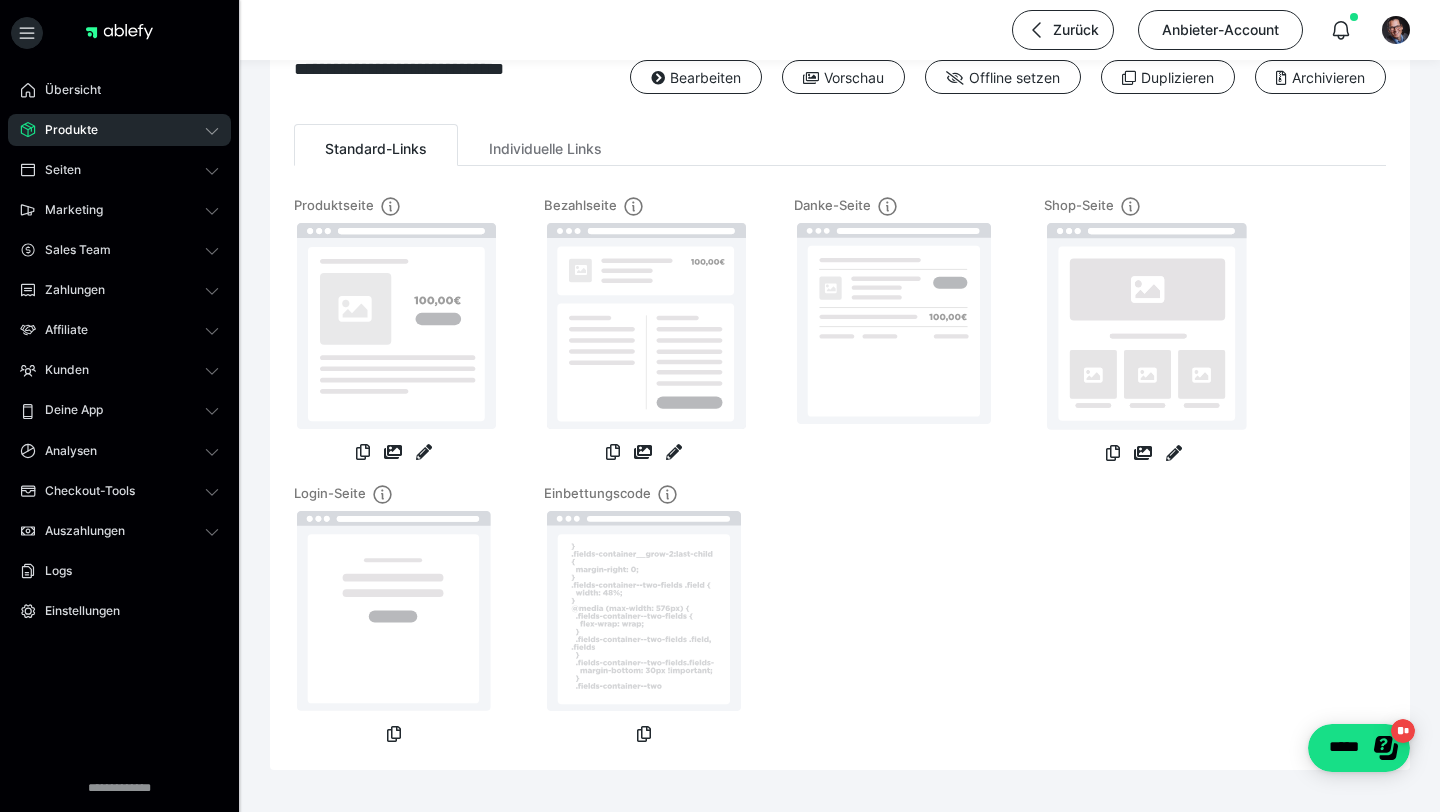 scroll, scrollTop: 0, scrollLeft: 0, axis: both 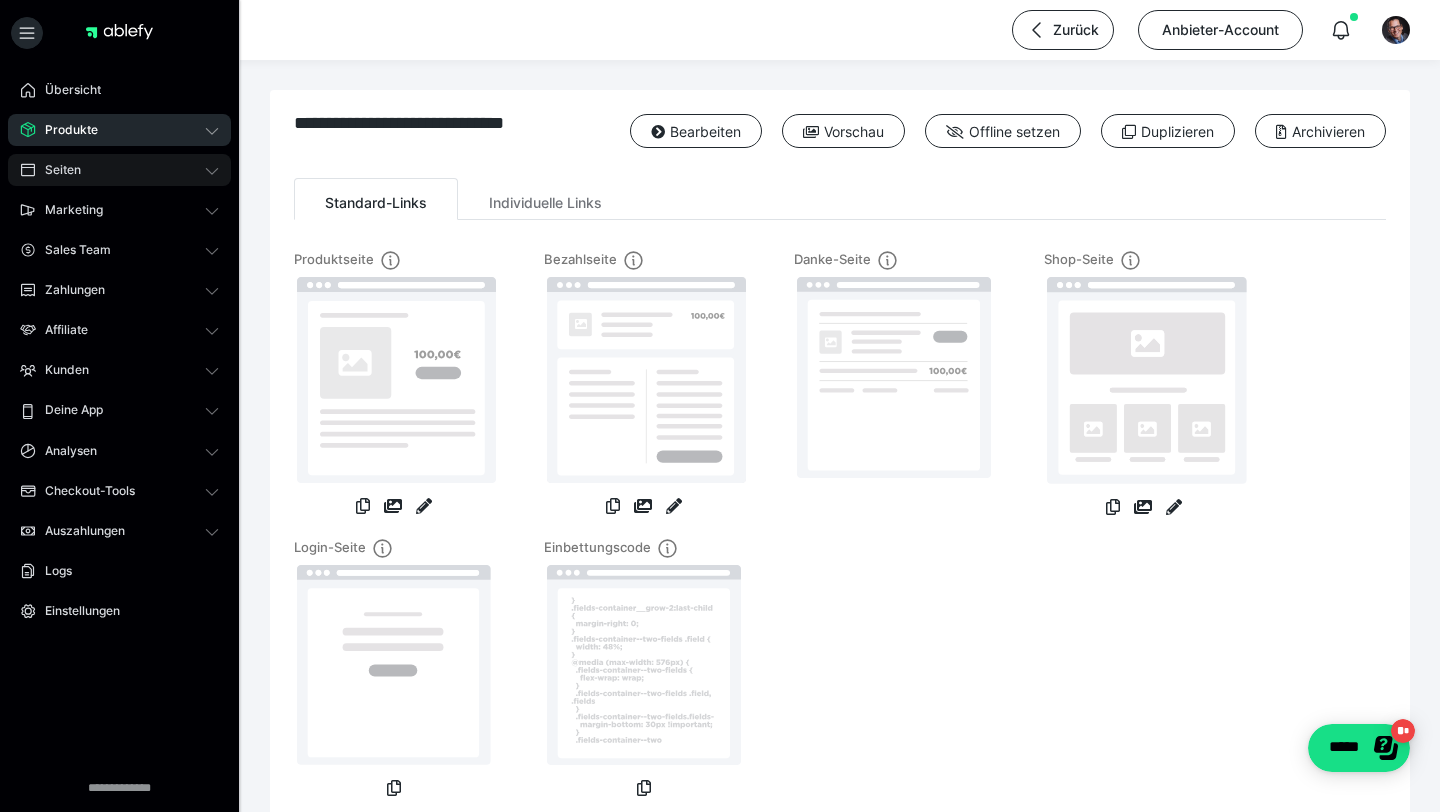 click on "Seiten" at bounding box center [119, 170] 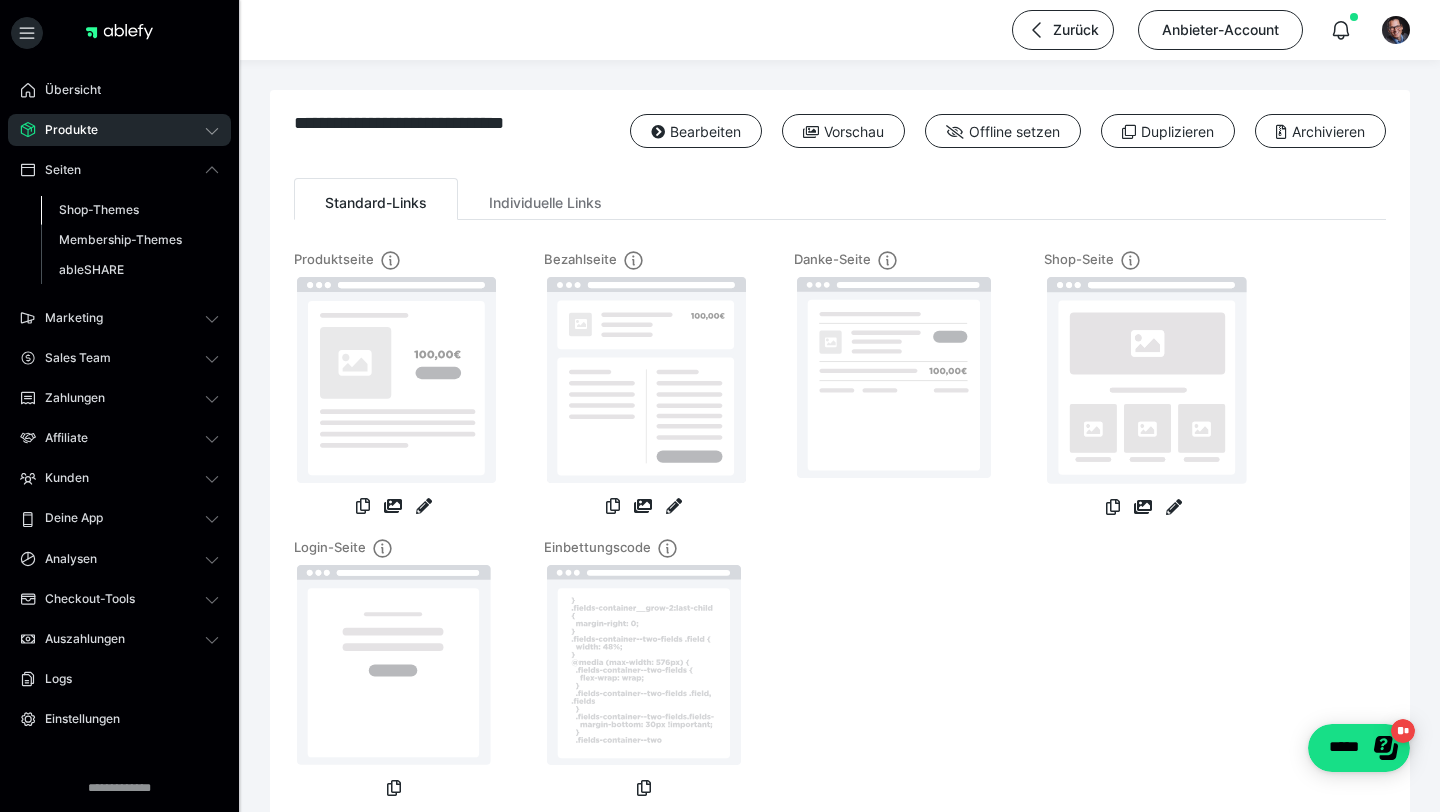 click on "Shop-Themes" at bounding box center [130, 210] 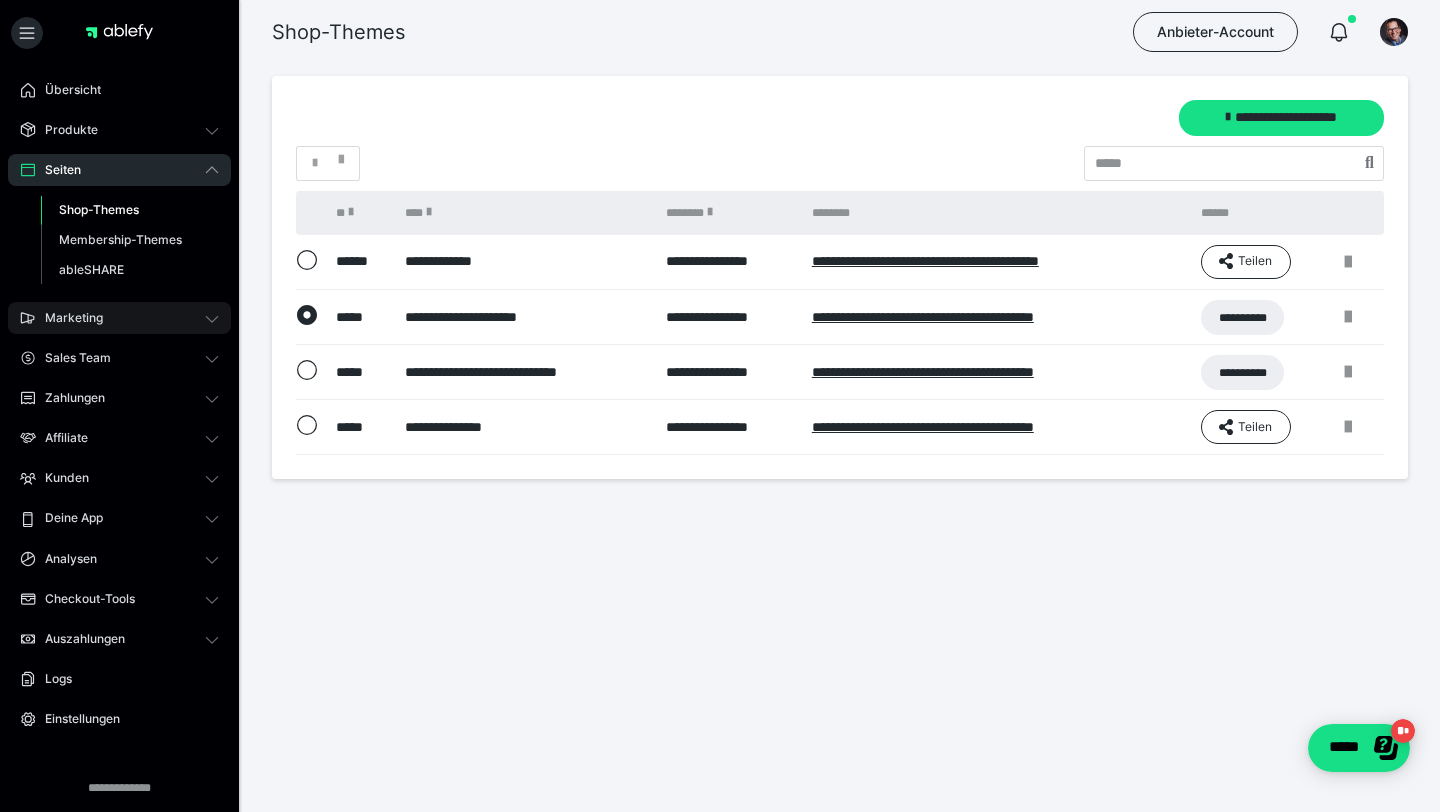 click on "Marketing" at bounding box center (119, 318) 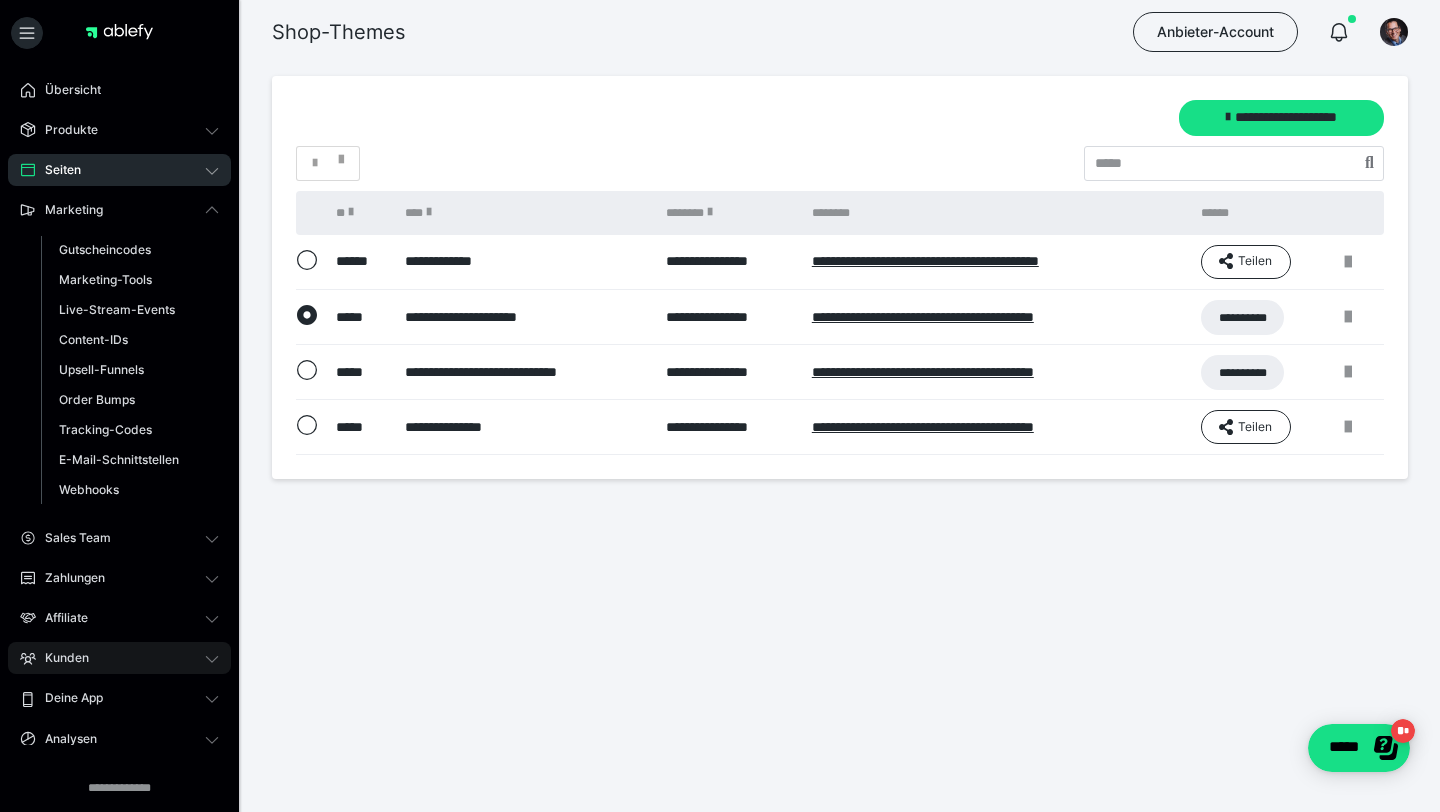 click on "Kunden" at bounding box center (119, 658) 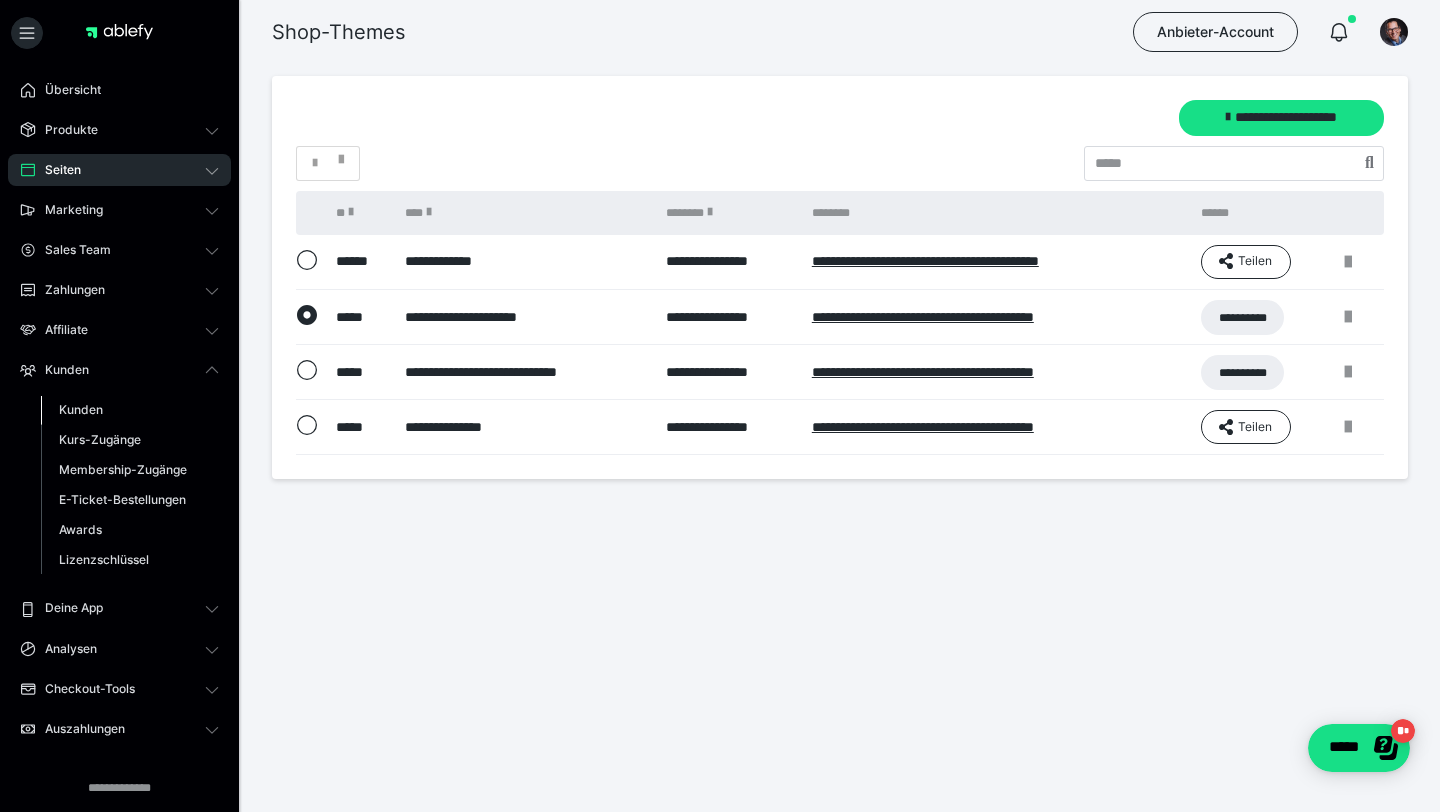 click on "Kunden" at bounding box center (130, 410) 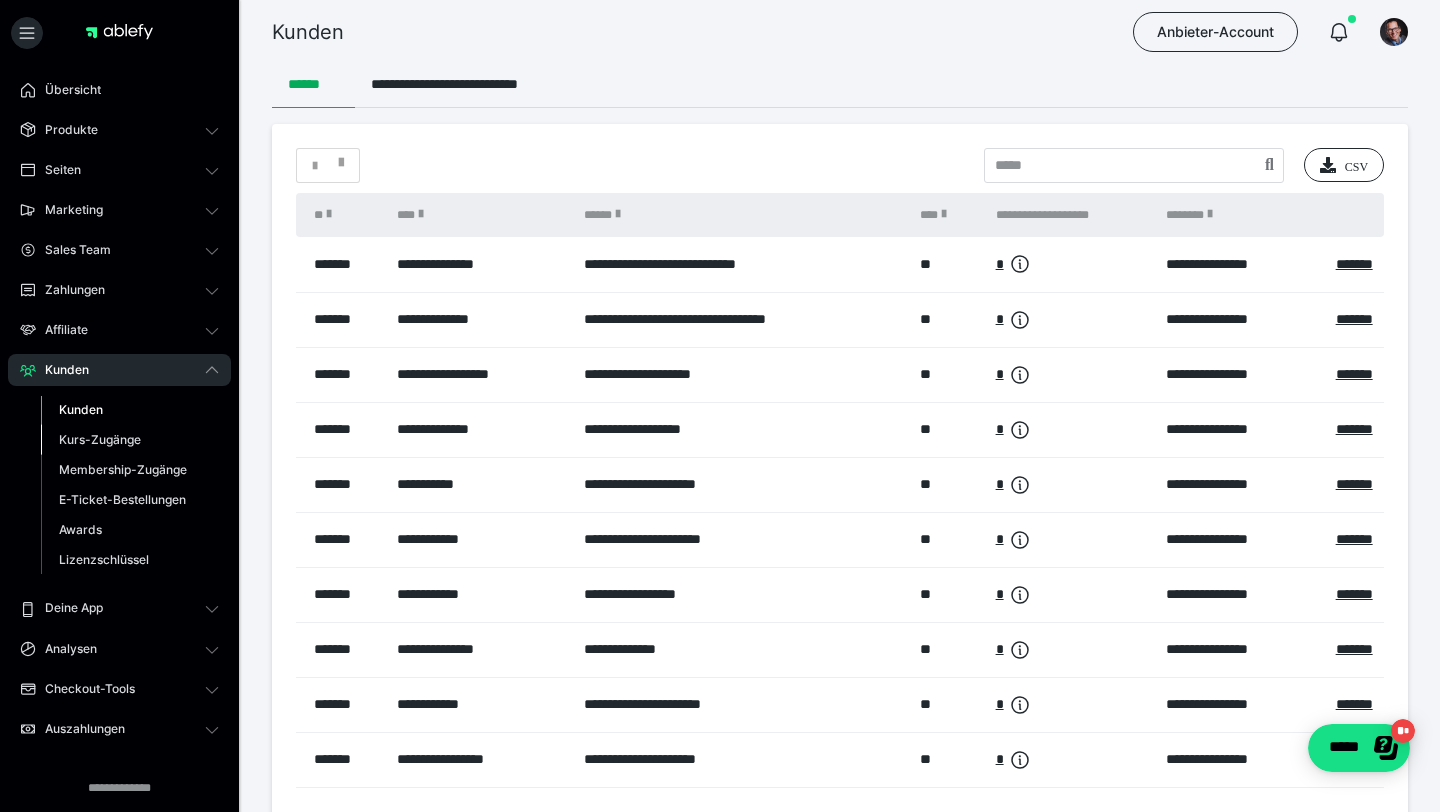 click on "Kurs-Zugänge" at bounding box center [100, 439] 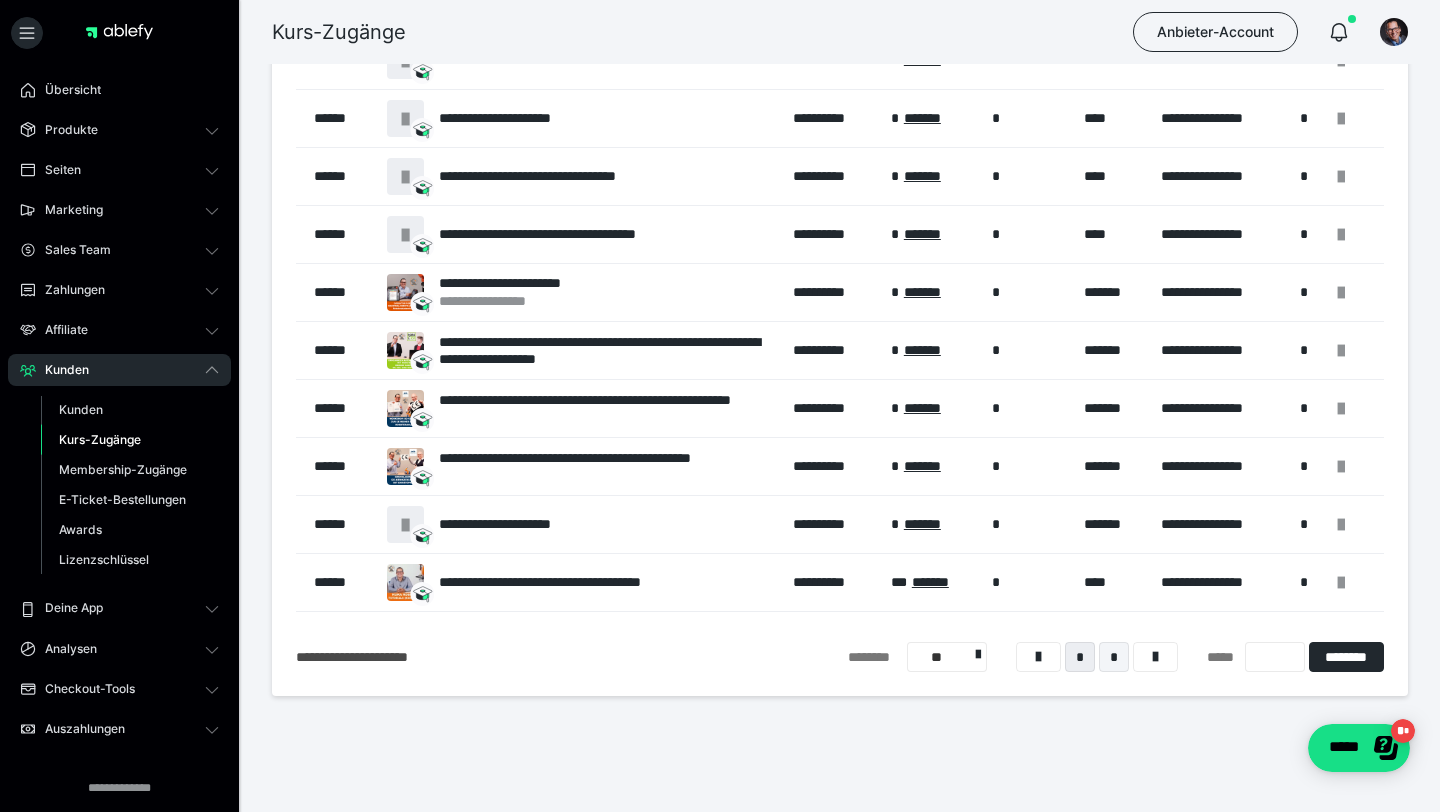 click on "*" at bounding box center (1114, 657) 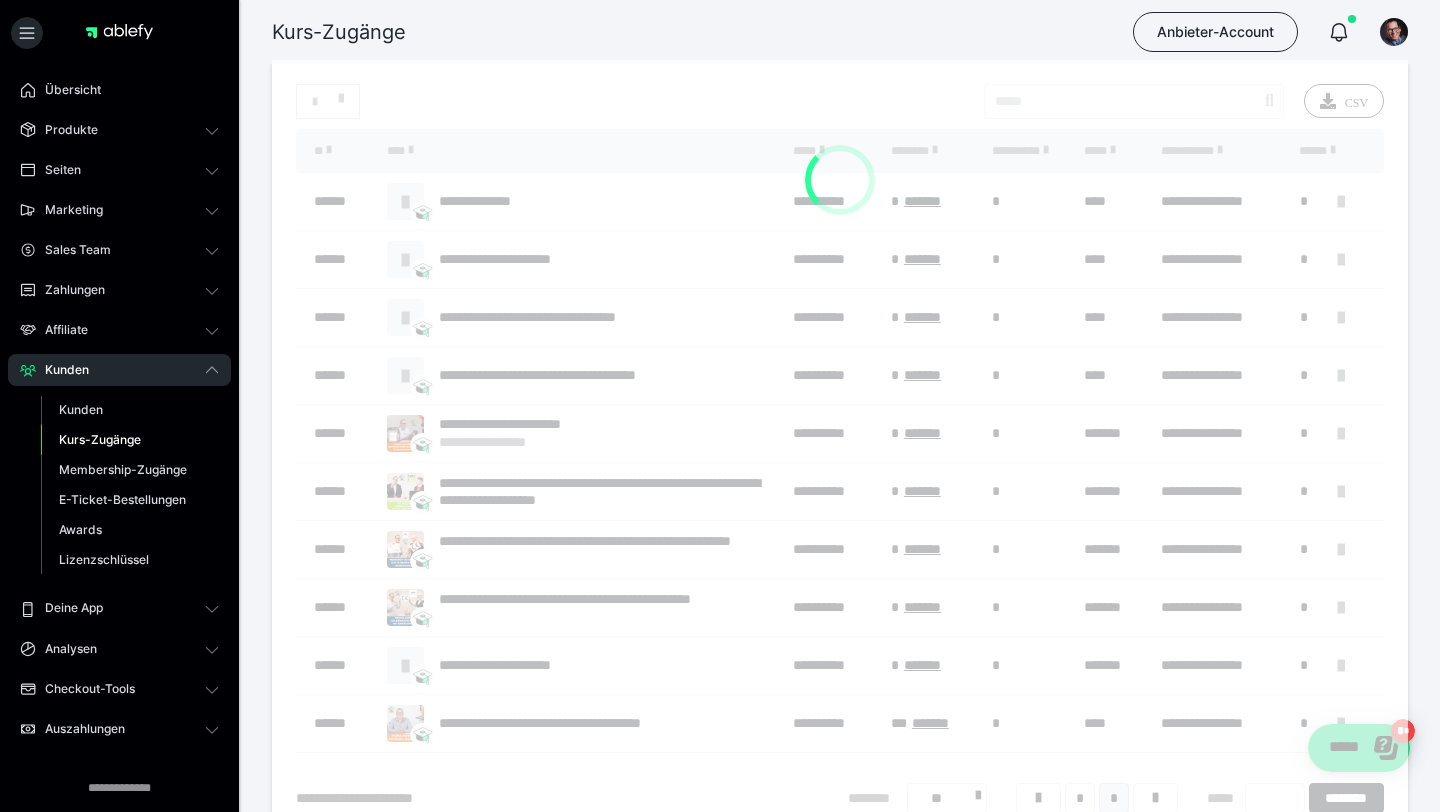 scroll, scrollTop: 0, scrollLeft: 0, axis: both 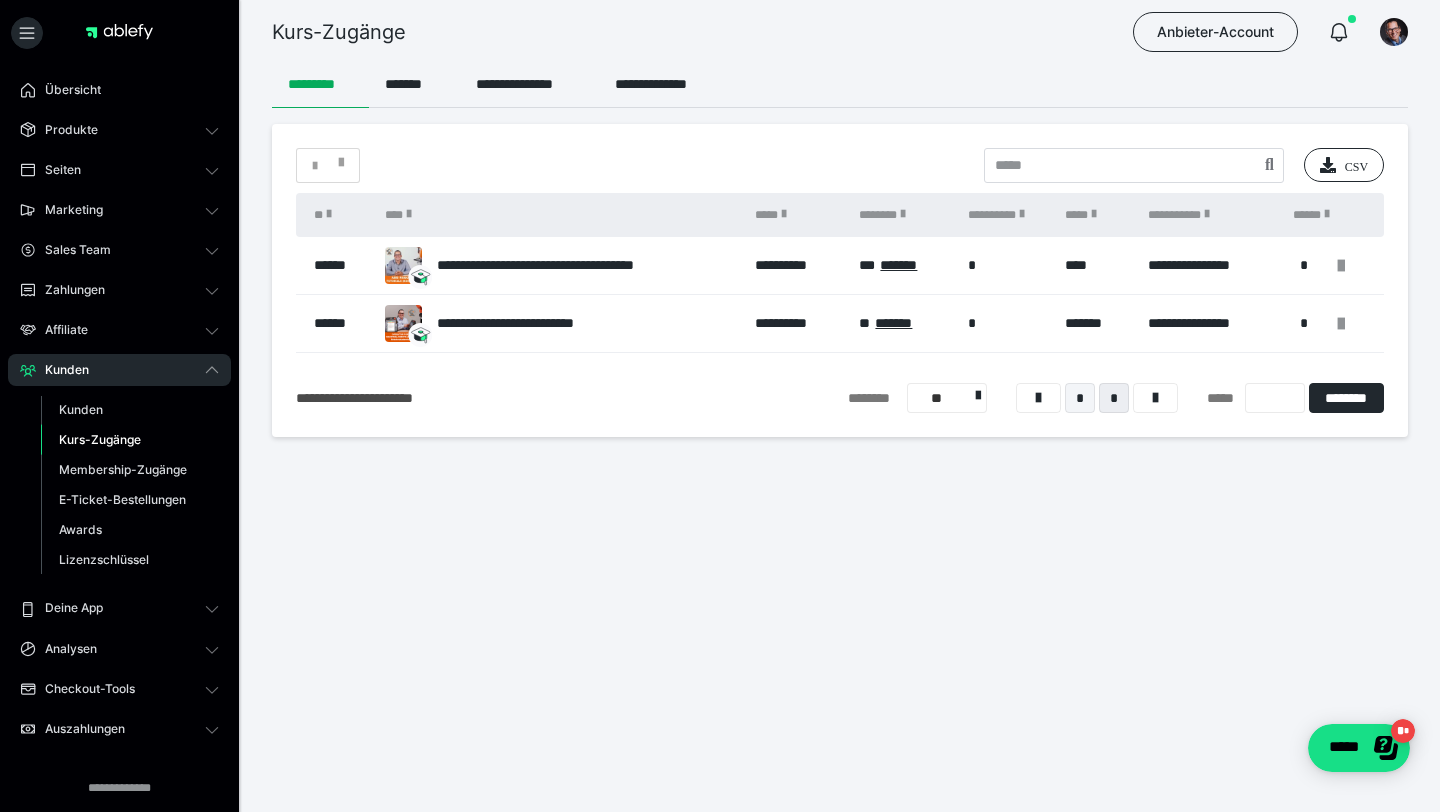 click on "*" at bounding box center [1080, 398] 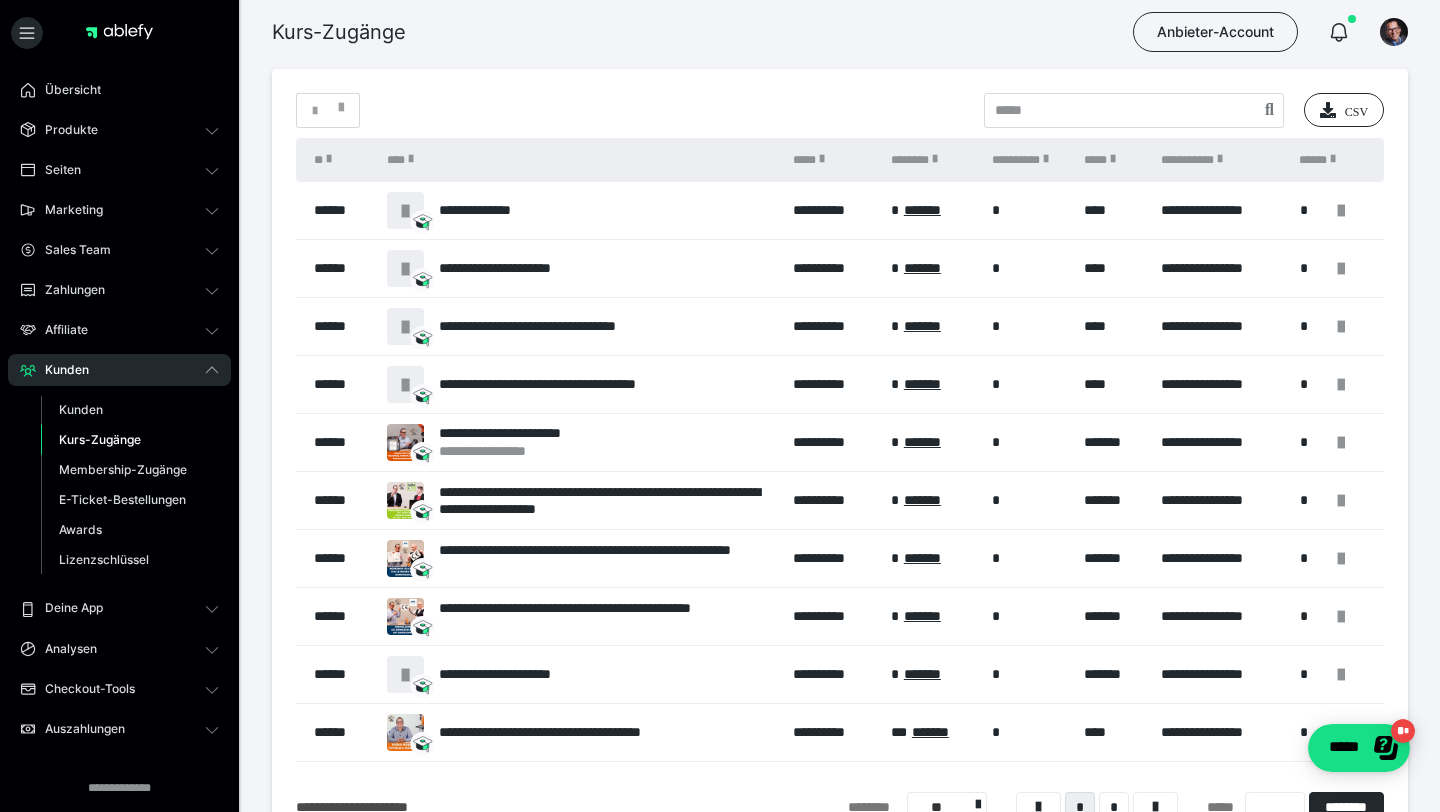 scroll, scrollTop: 0, scrollLeft: 0, axis: both 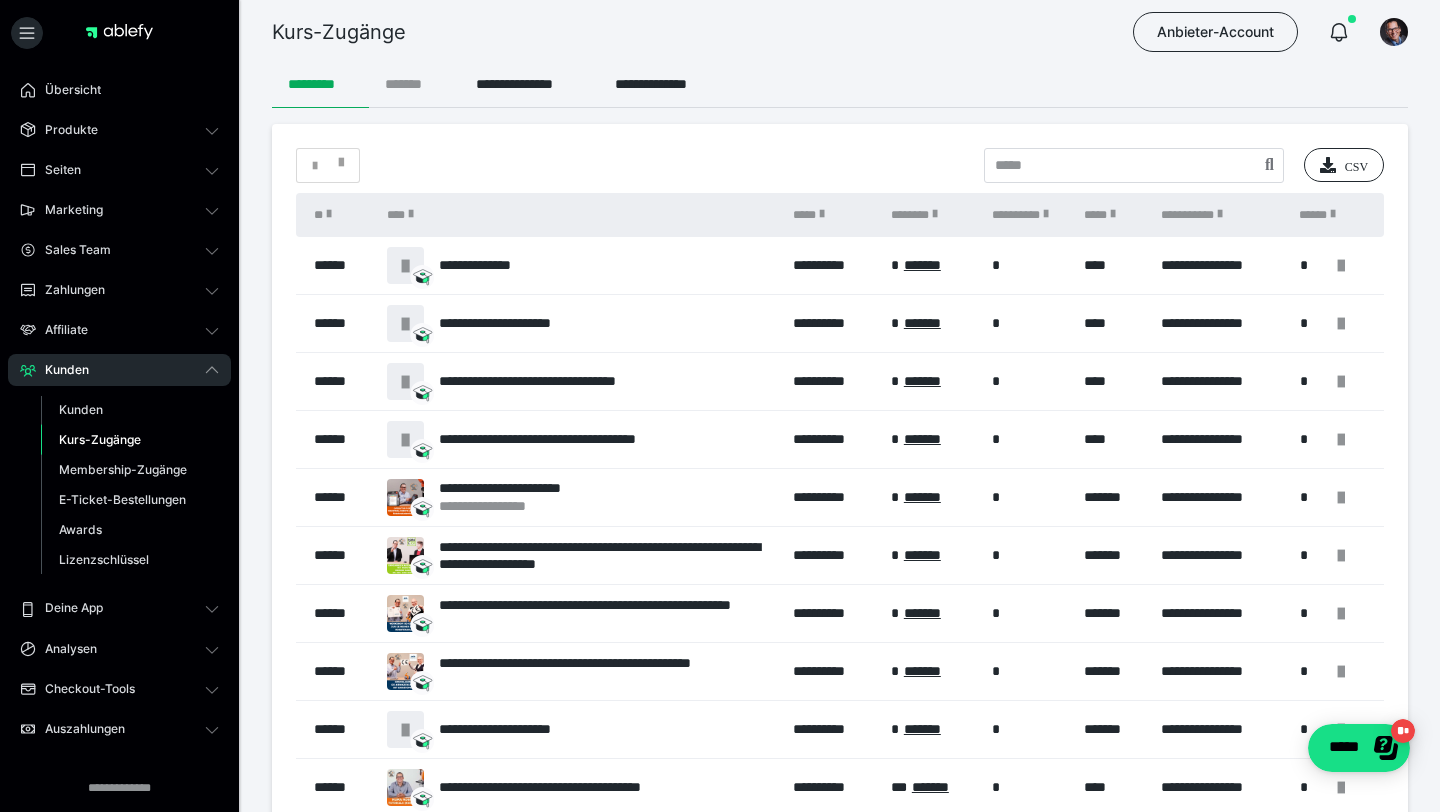 click on "*******" at bounding box center (414, 84) 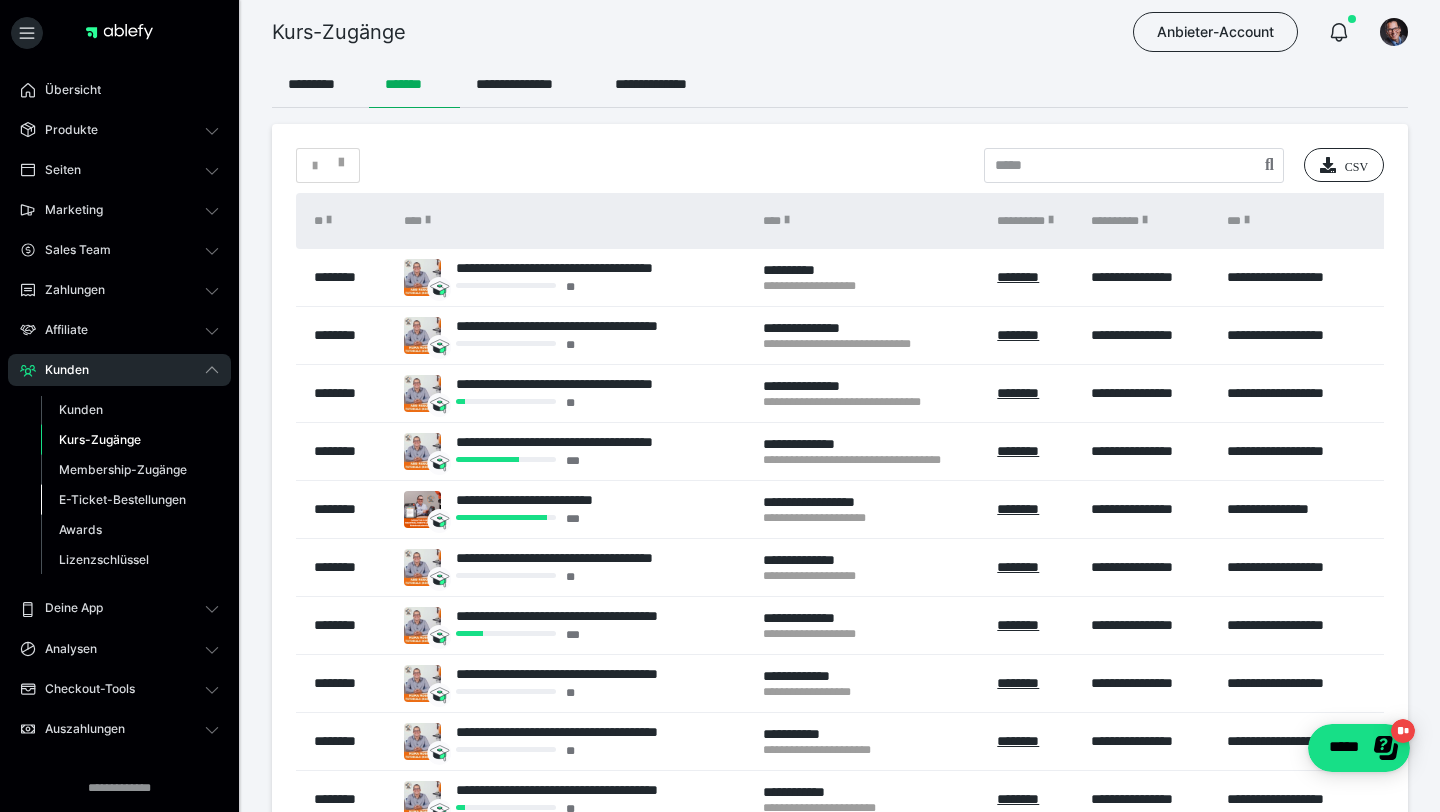 click on "E-Ticket-Bestellungen" at bounding box center (130, 500) 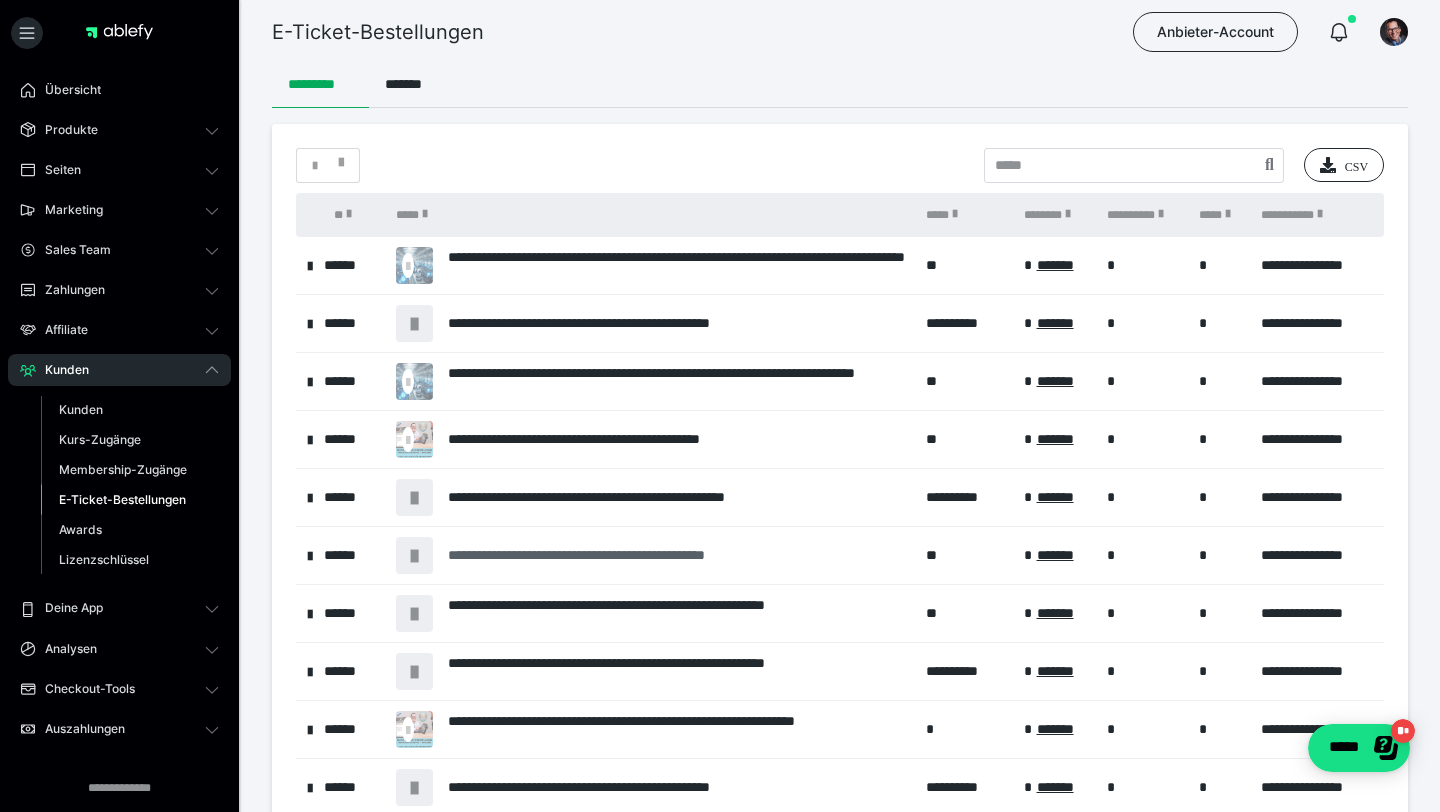 scroll, scrollTop: 205, scrollLeft: 0, axis: vertical 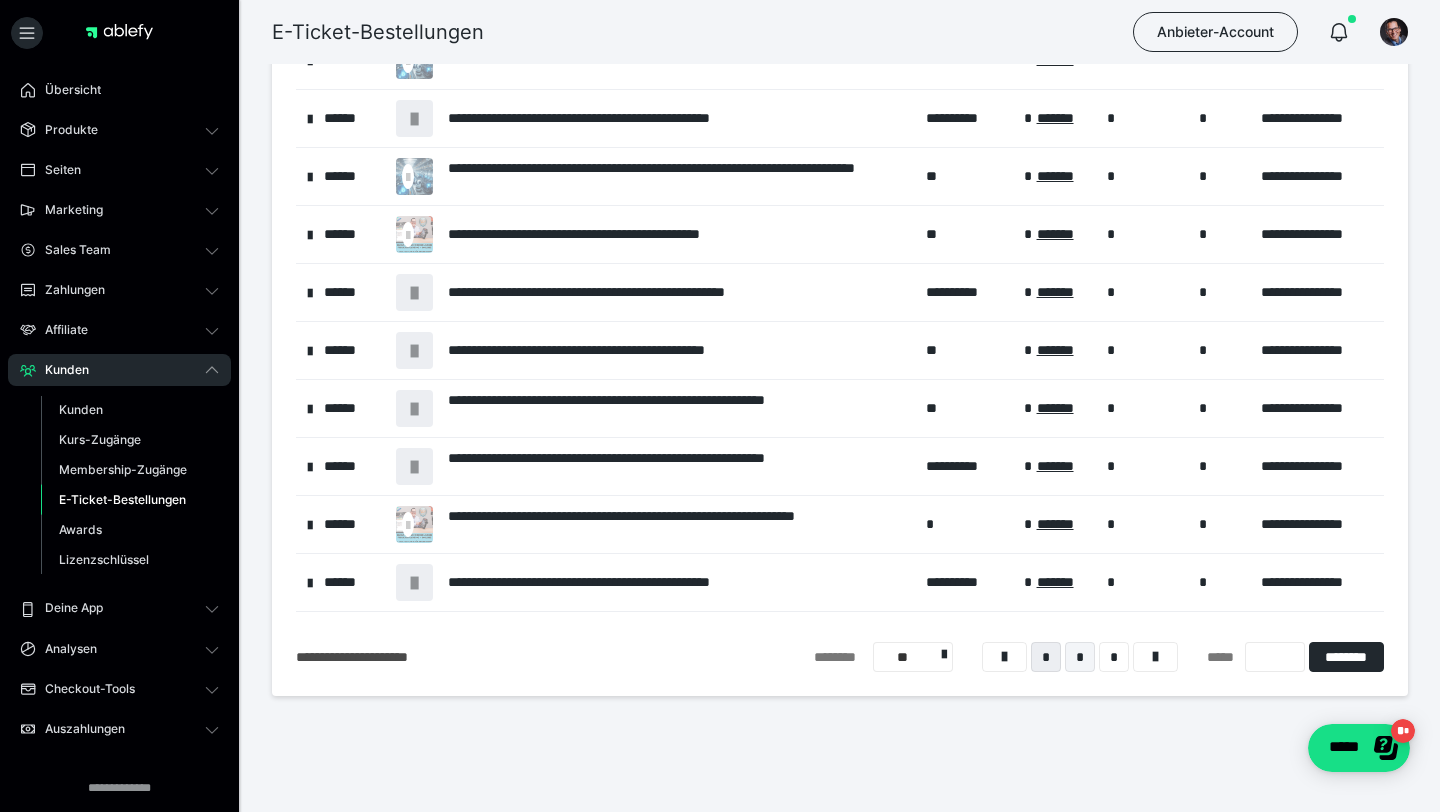 click on "*" at bounding box center [1080, 657] 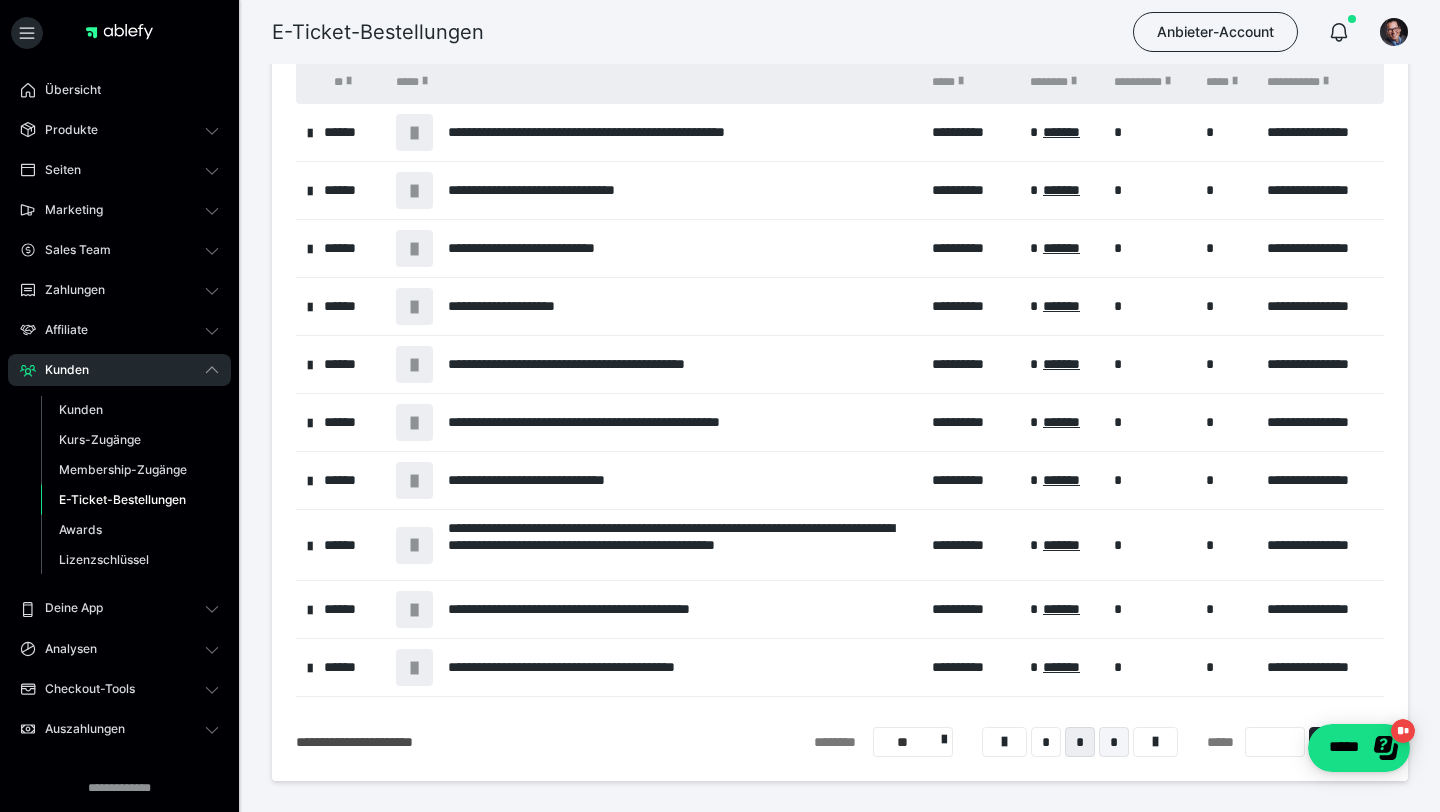 click on "*" at bounding box center (1114, 742) 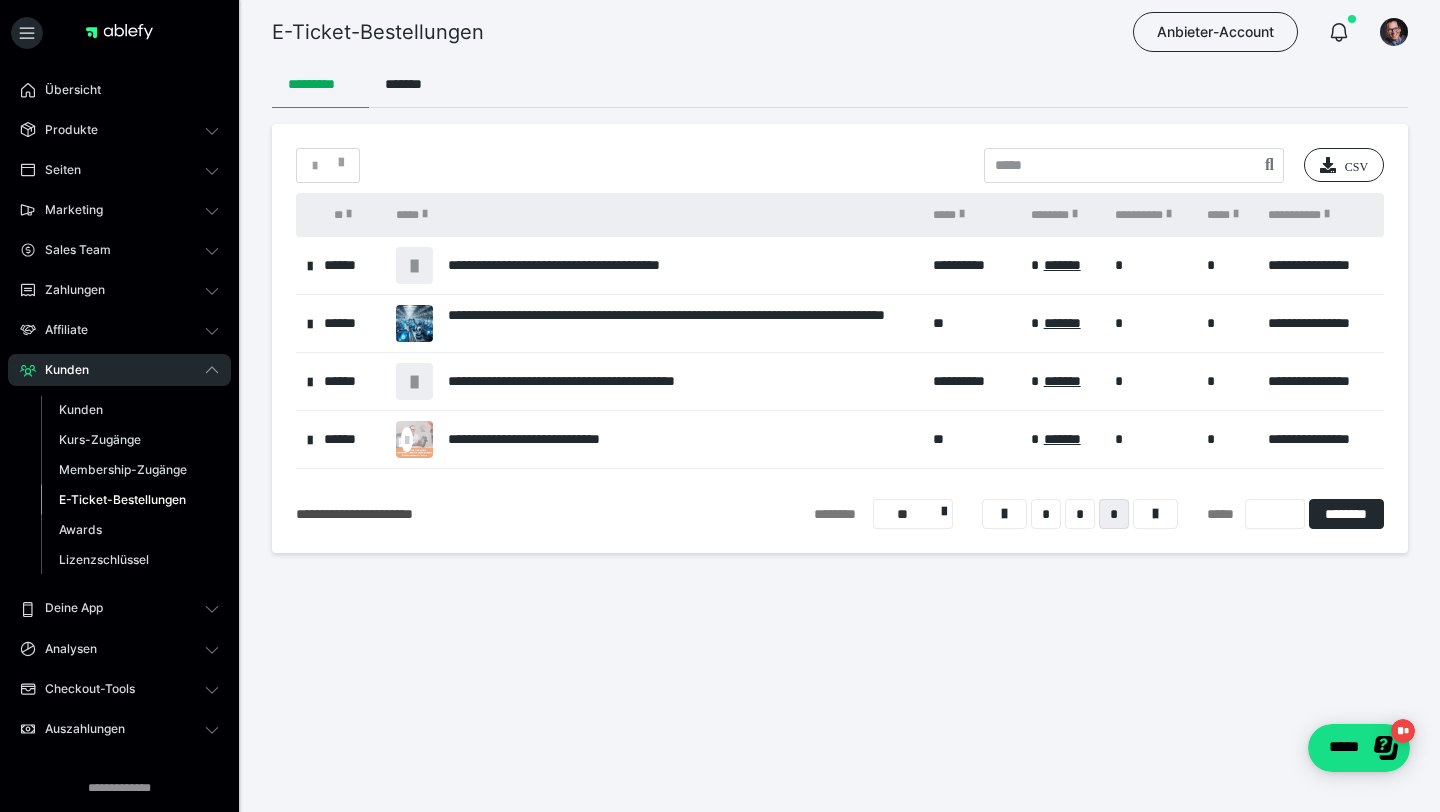 scroll, scrollTop: 0, scrollLeft: 0, axis: both 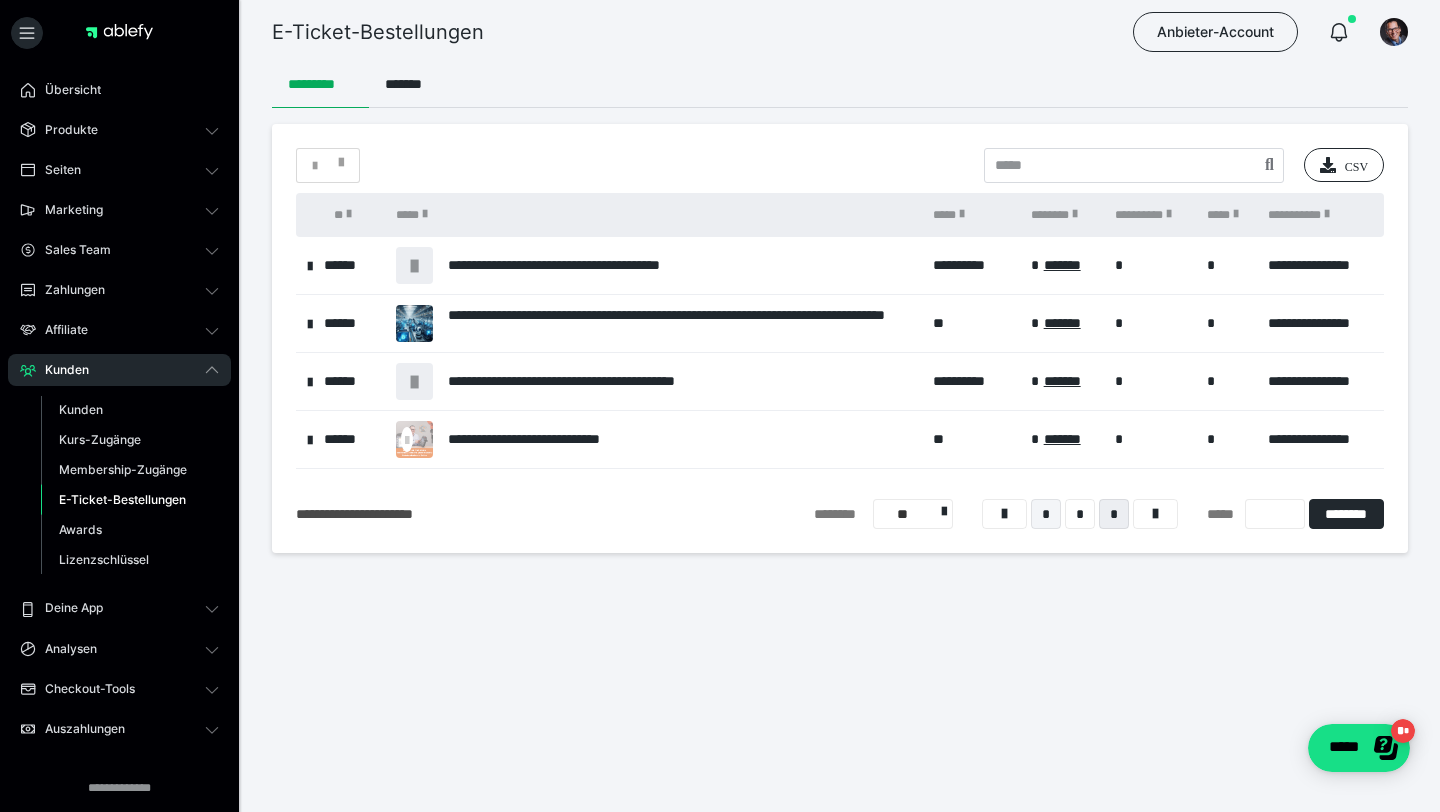 click on "*" at bounding box center [1046, 514] 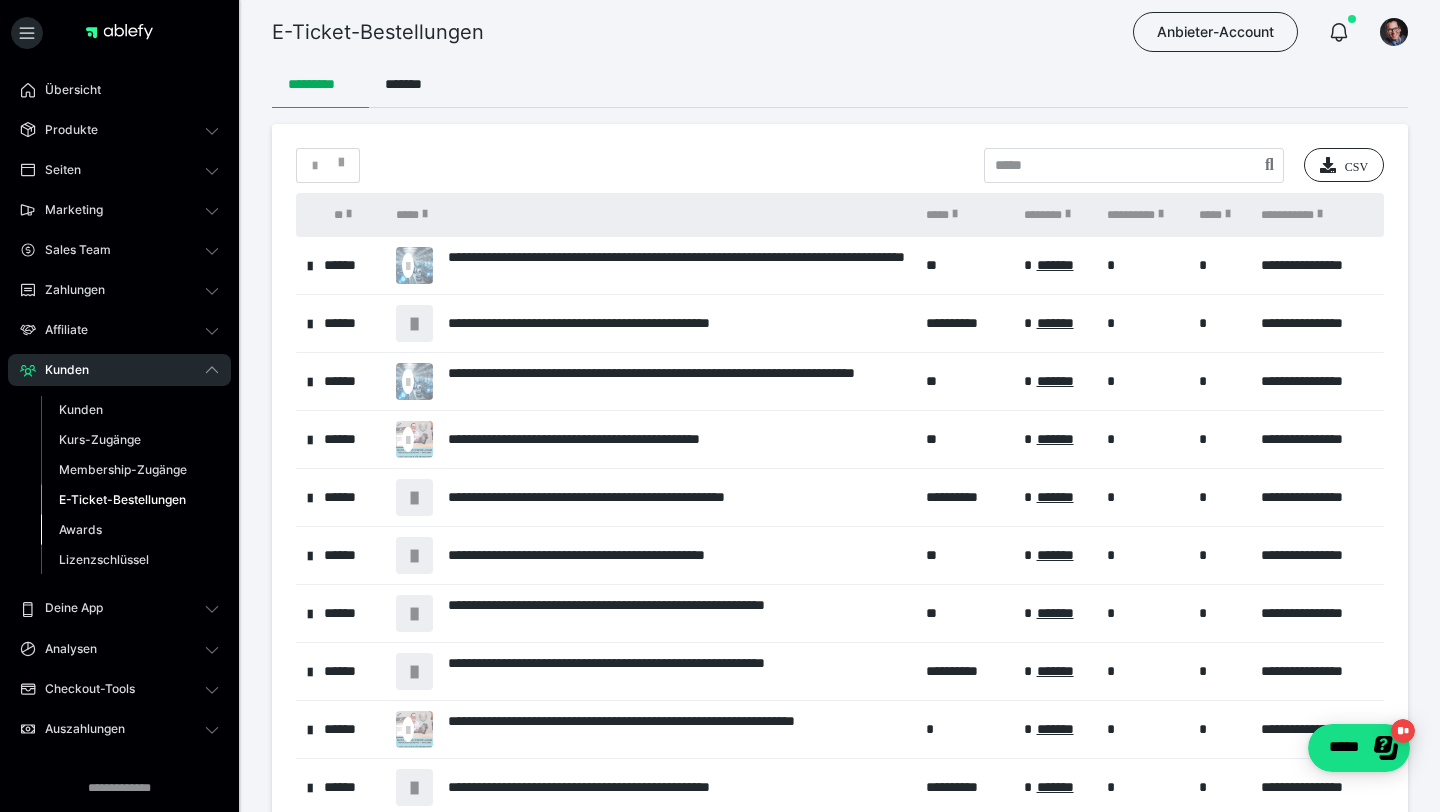 click on "Awards" at bounding box center [130, 530] 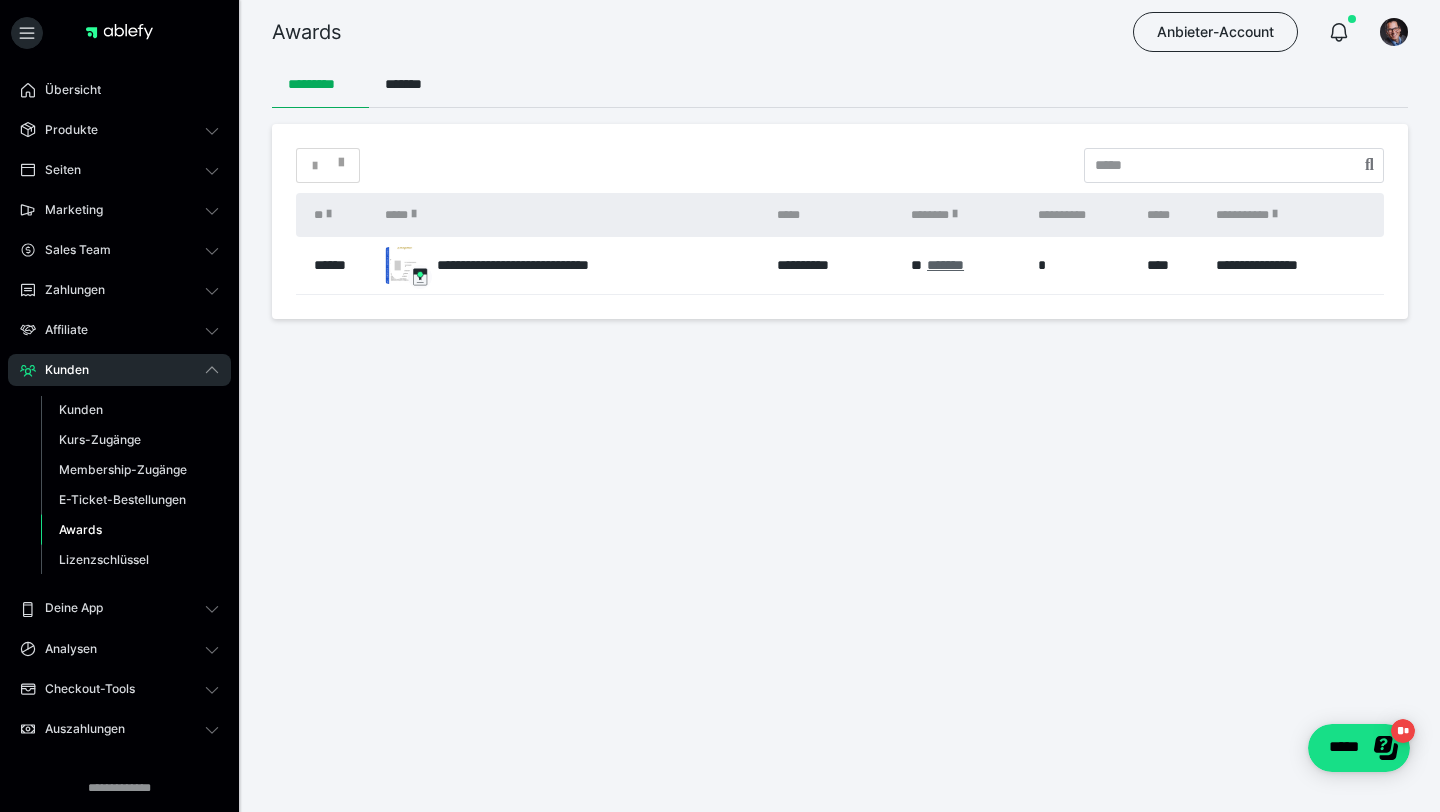 click on "*******" at bounding box center [945, 265] 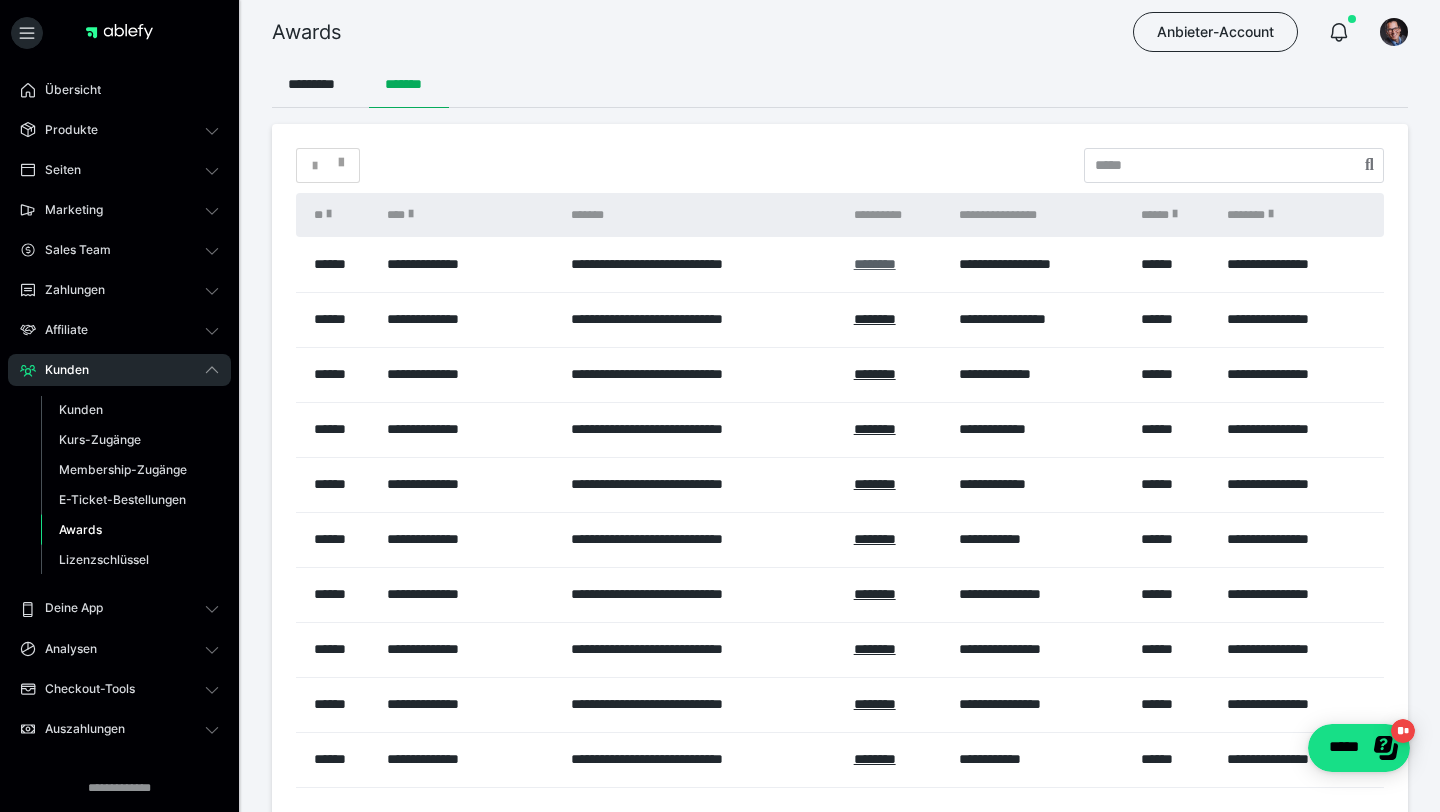 click on "********" at bounding box center [875, 264] 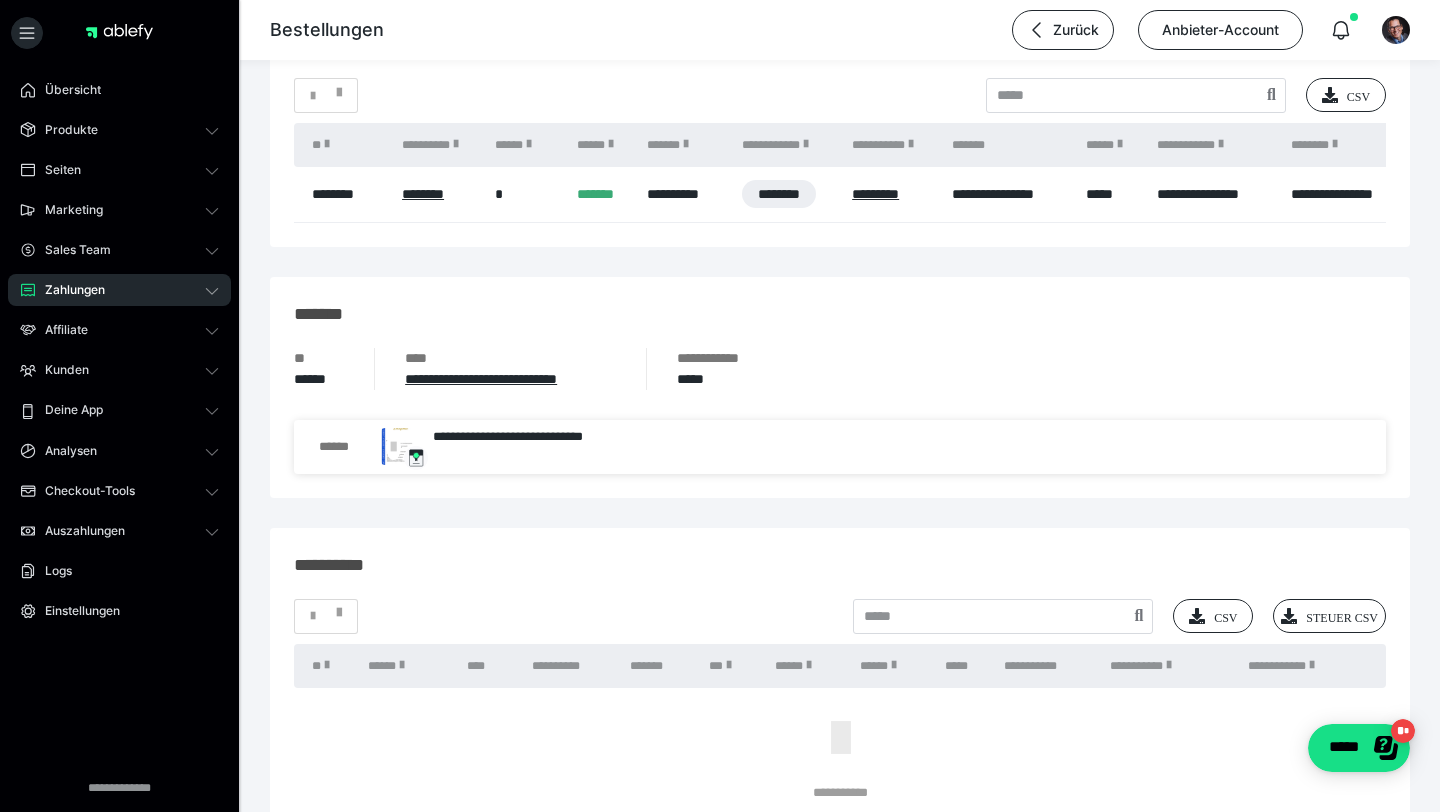 scroll, scrollTop: 1307, scrollLeft: 0, axis: vertical 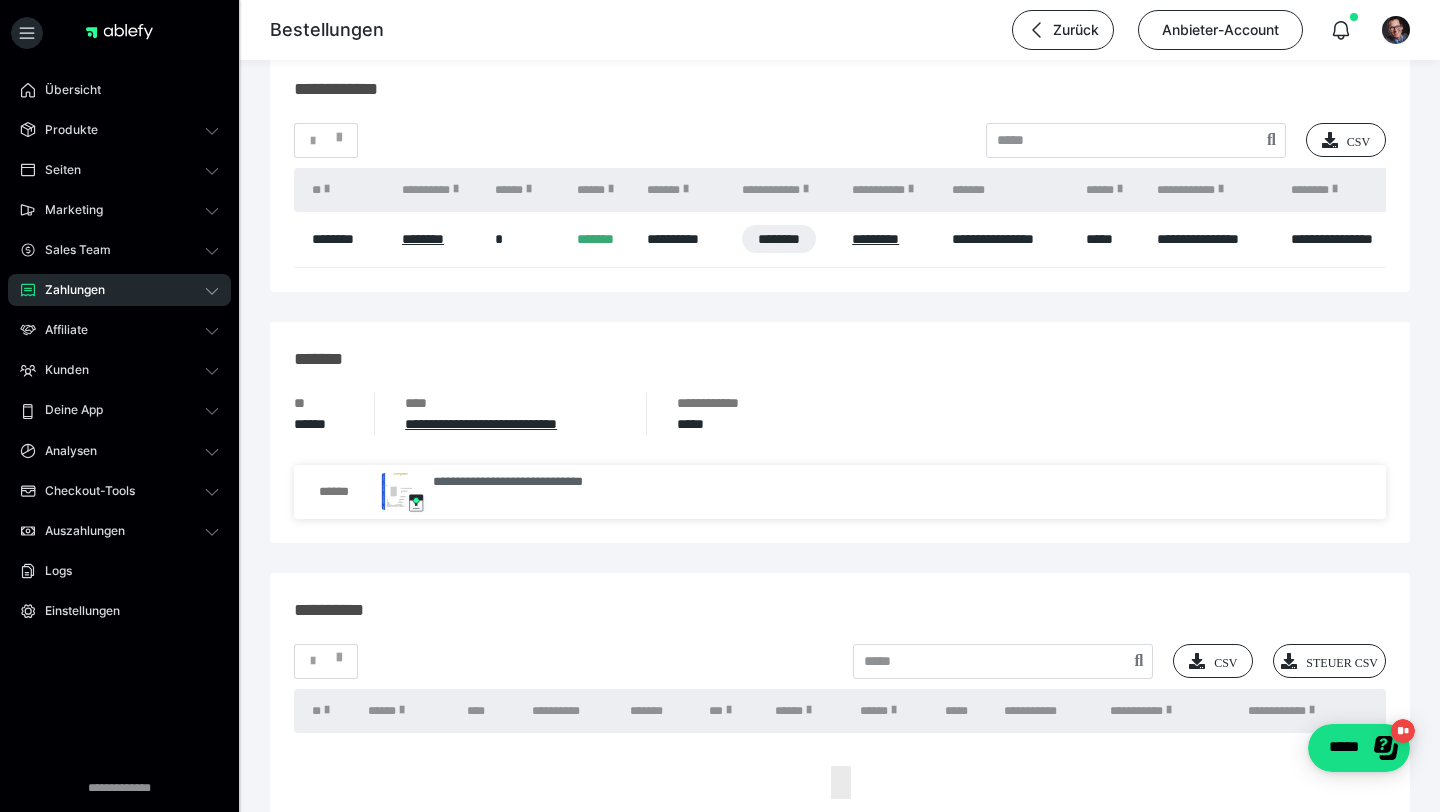 click on "**********" at bounding box center (526, 491) 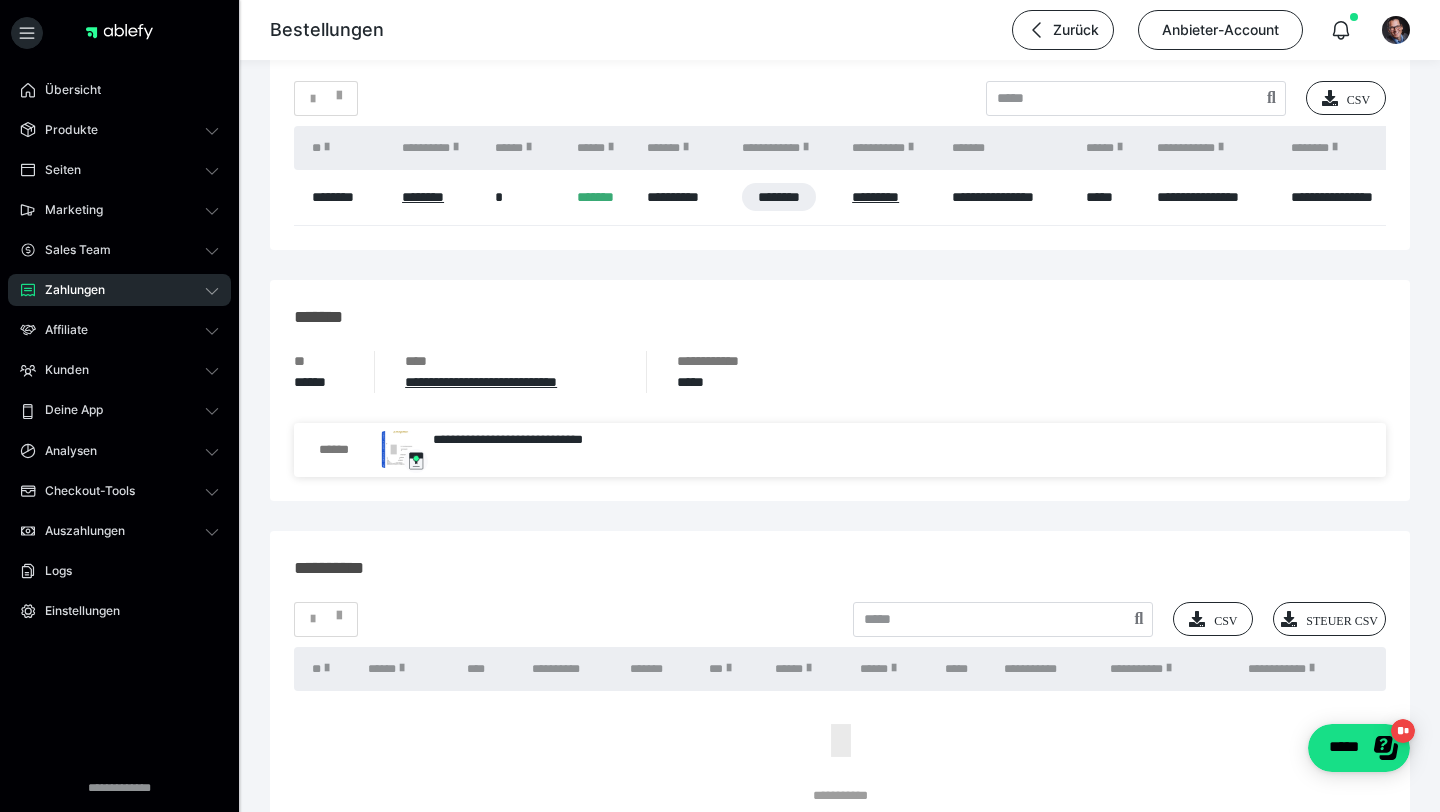 scroll, scrollTop: 1362, scrollLeft: 0, axis: vertical 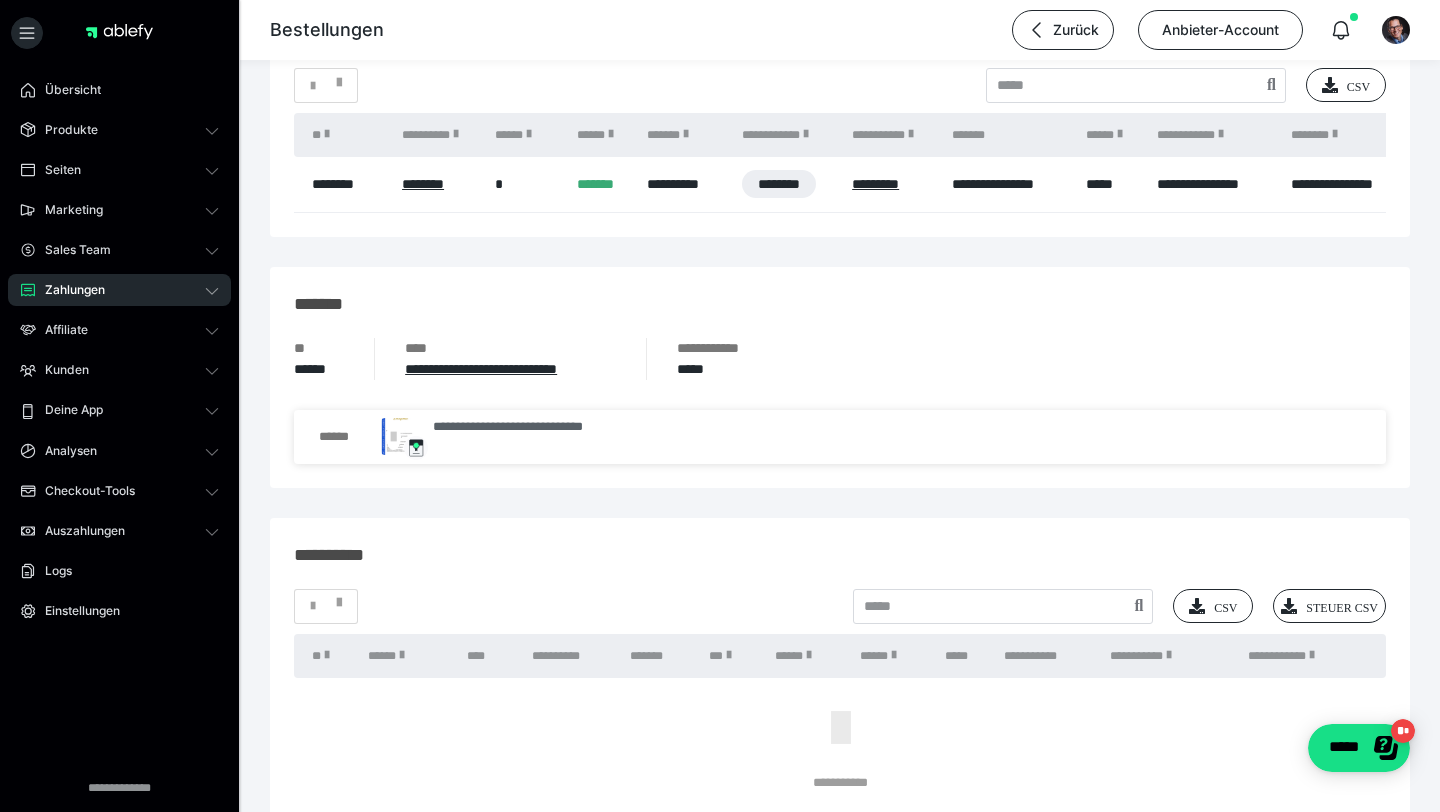 click on "**********" at bounding box center [526, 436] 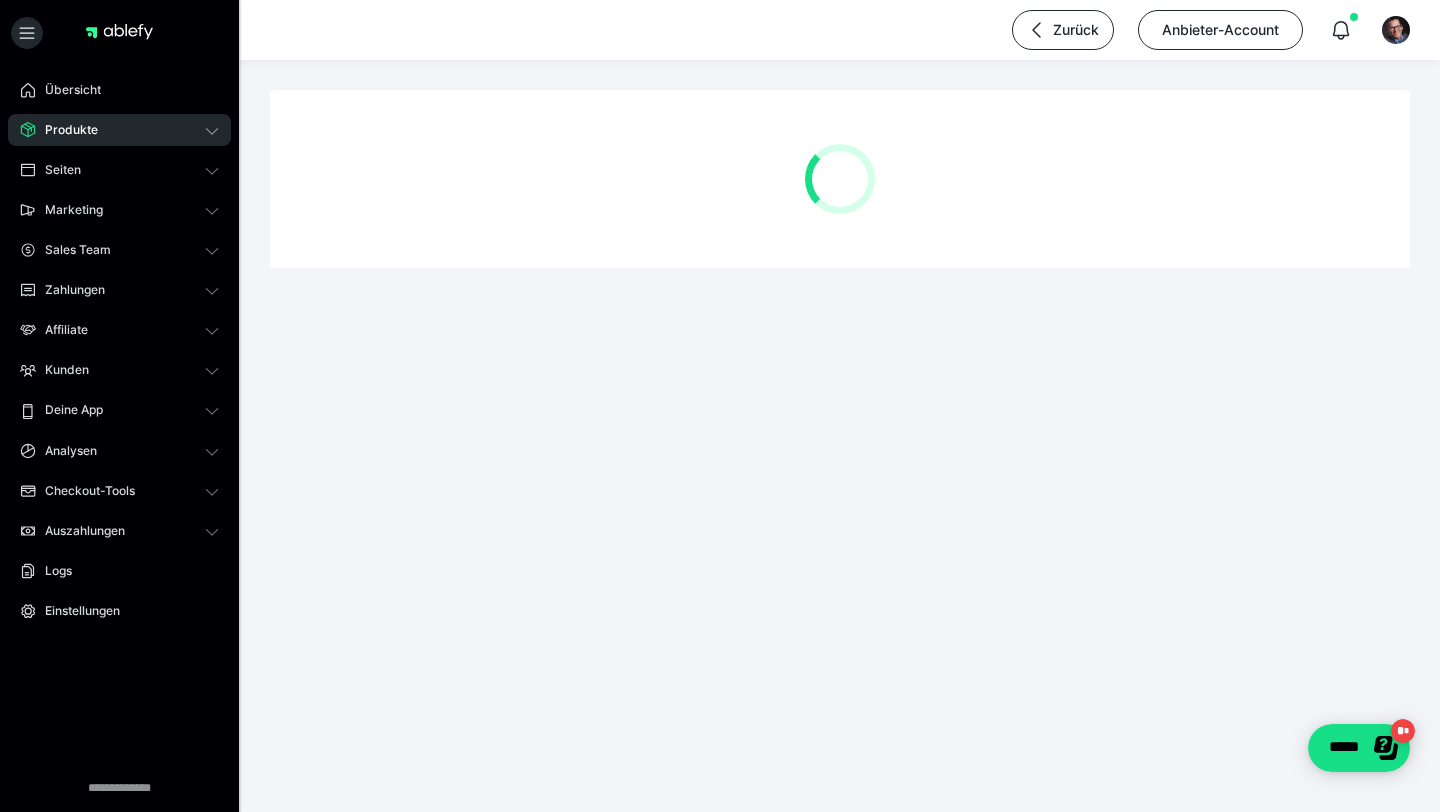 scroll, scrollTop: 0, scrollLeft: 0, axis: both 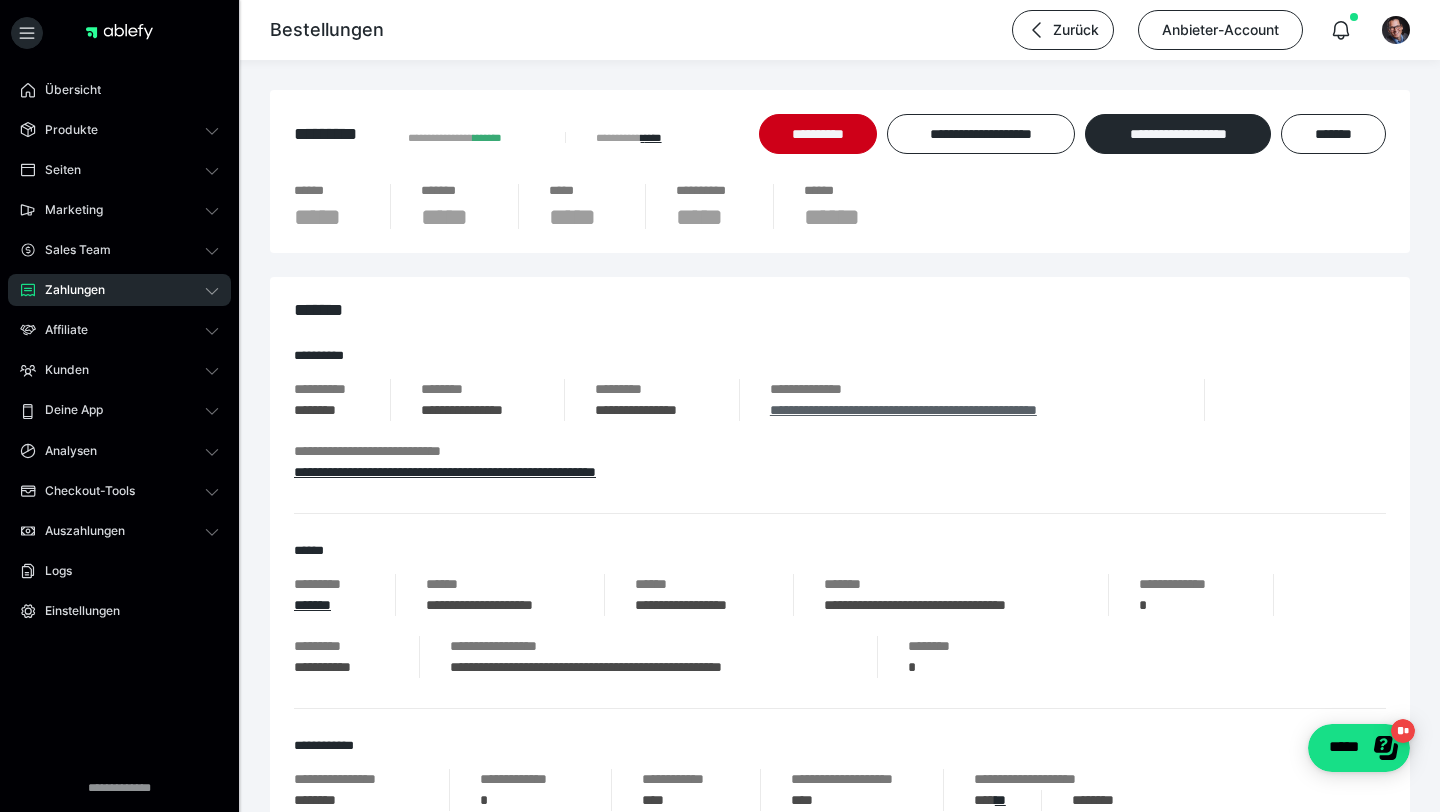 click on "**********" at bounding box center [903, 410] 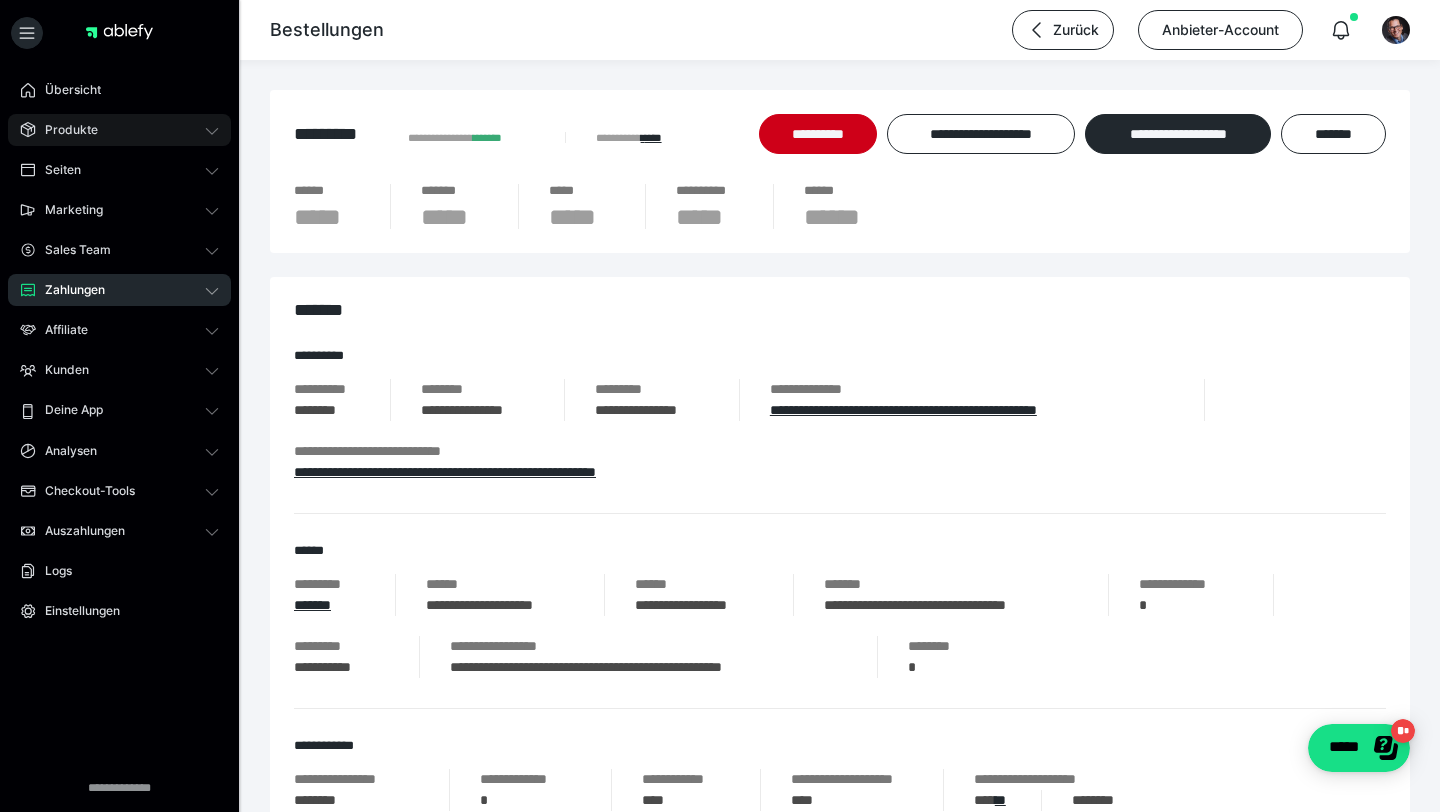 click on "Produkte" at bounding box center (119, 130) 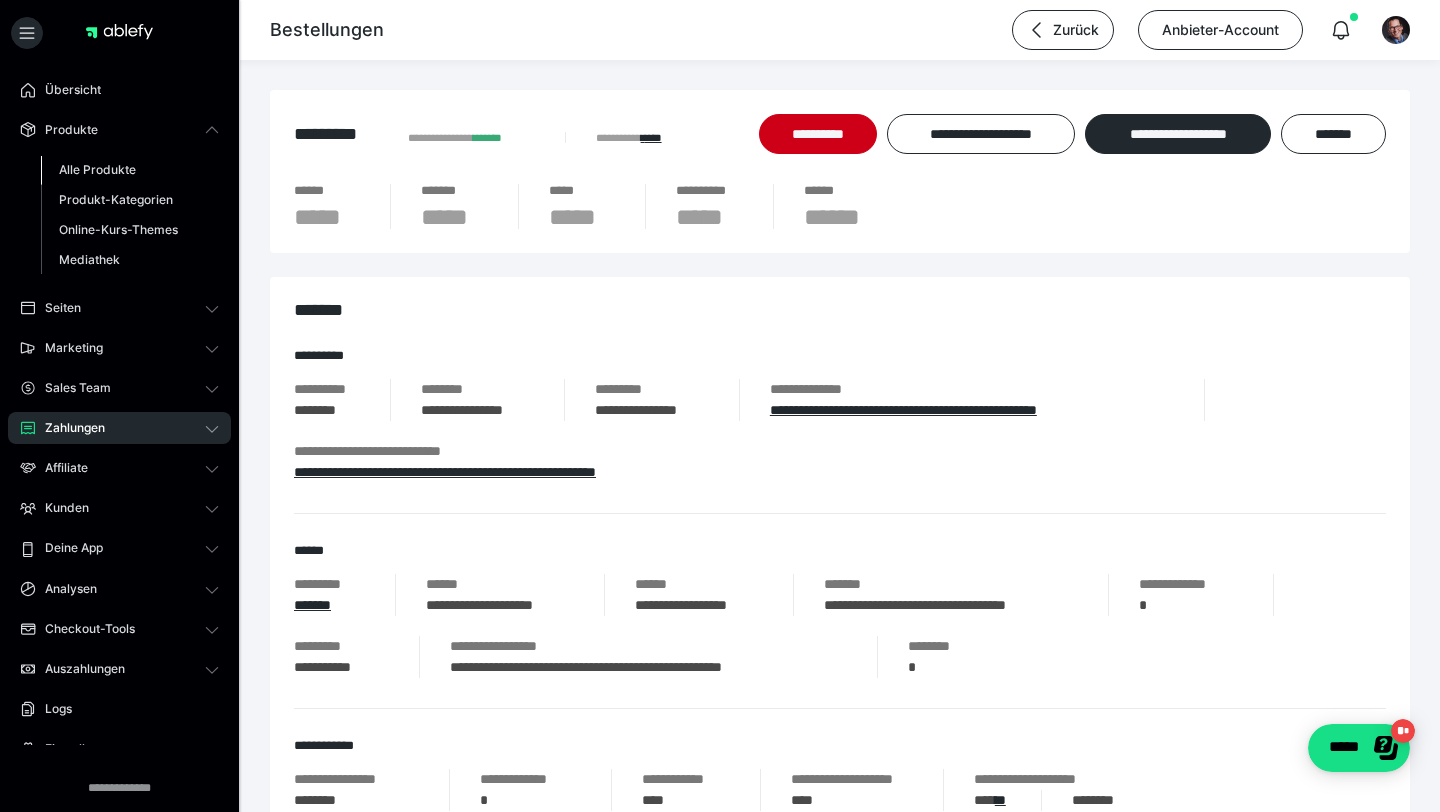 click on "Alle Produkte" at bounding box center (97, 169) 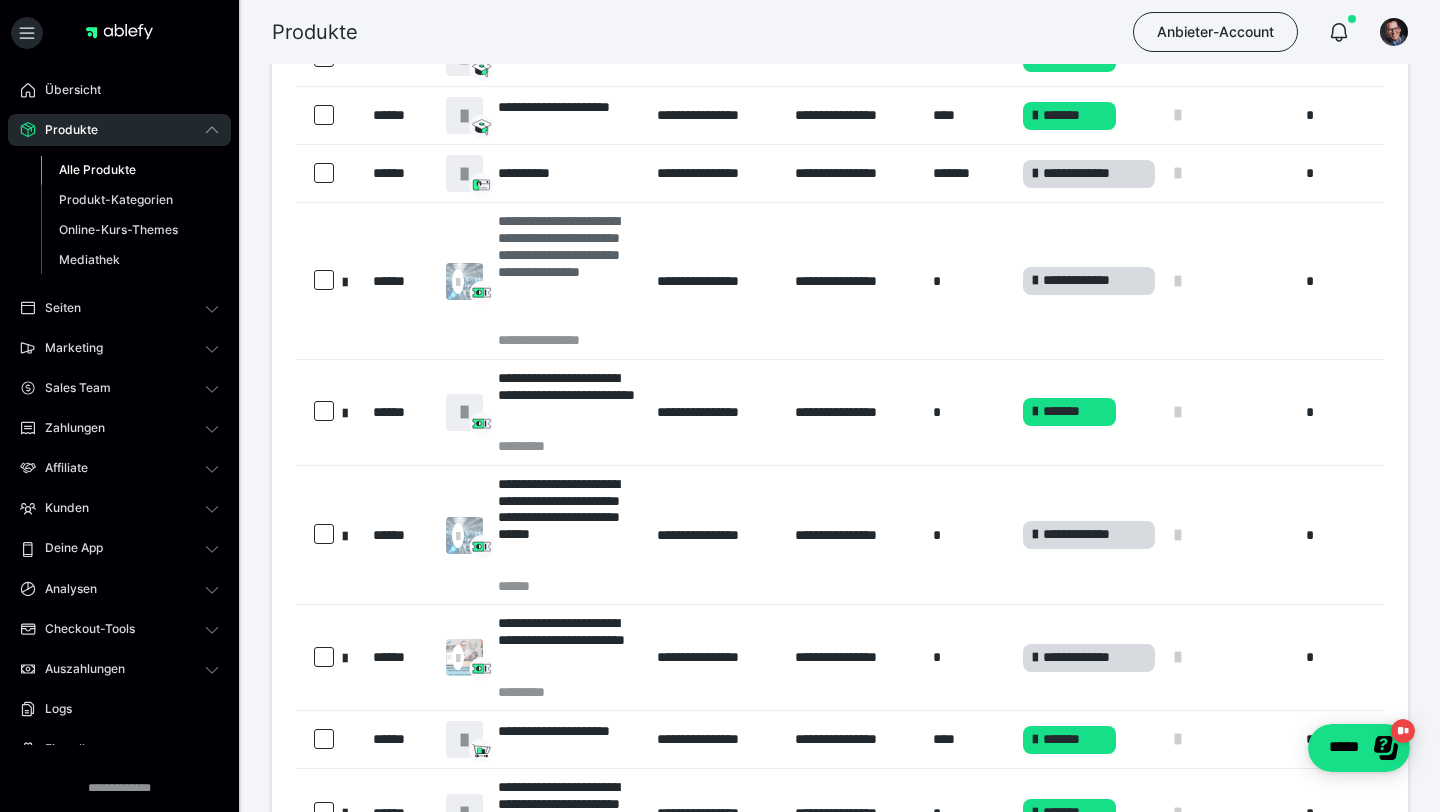 scroll, scrollTop: 544, scrollLeft: 0, axis: vertical 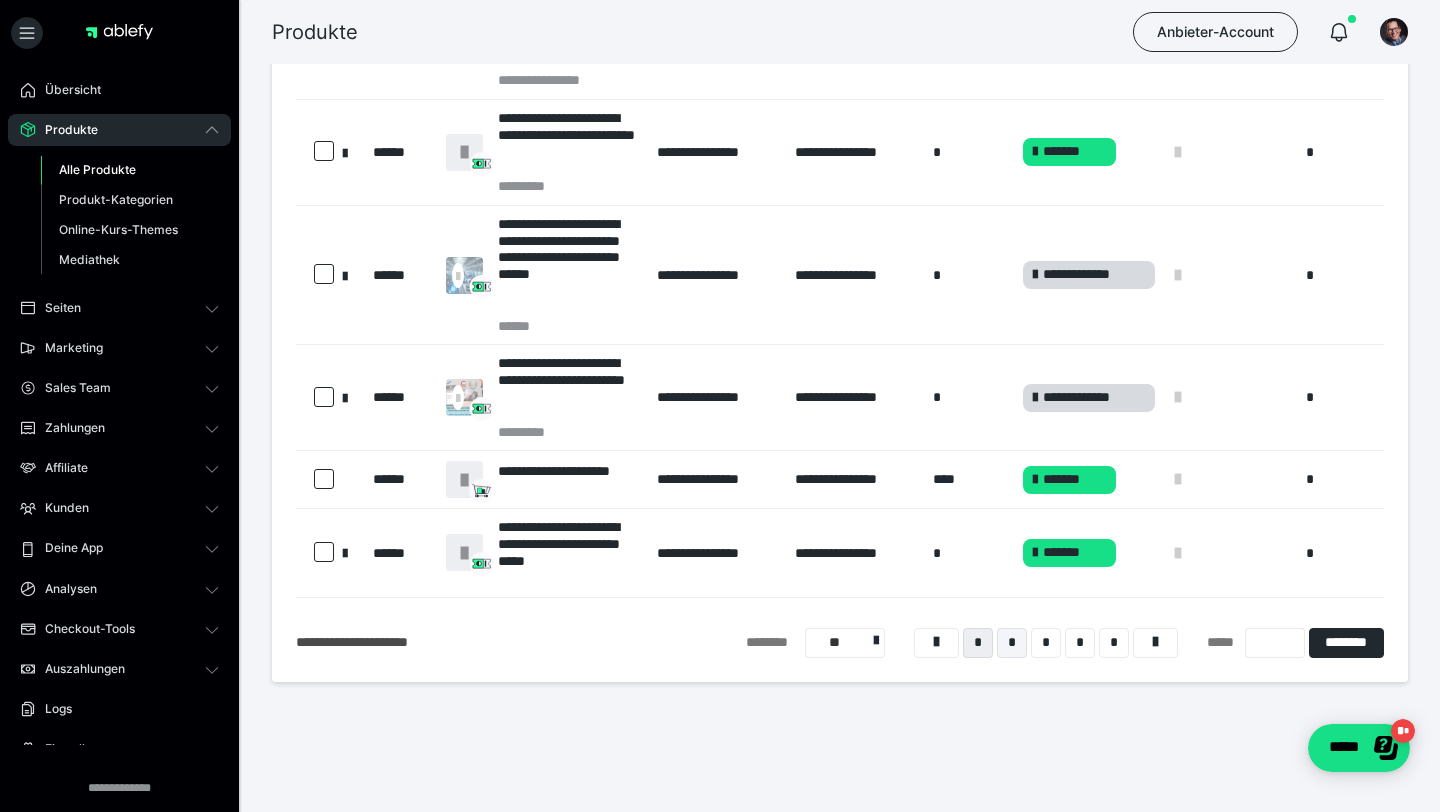 click on "*" at bounding box center (1012, 643) 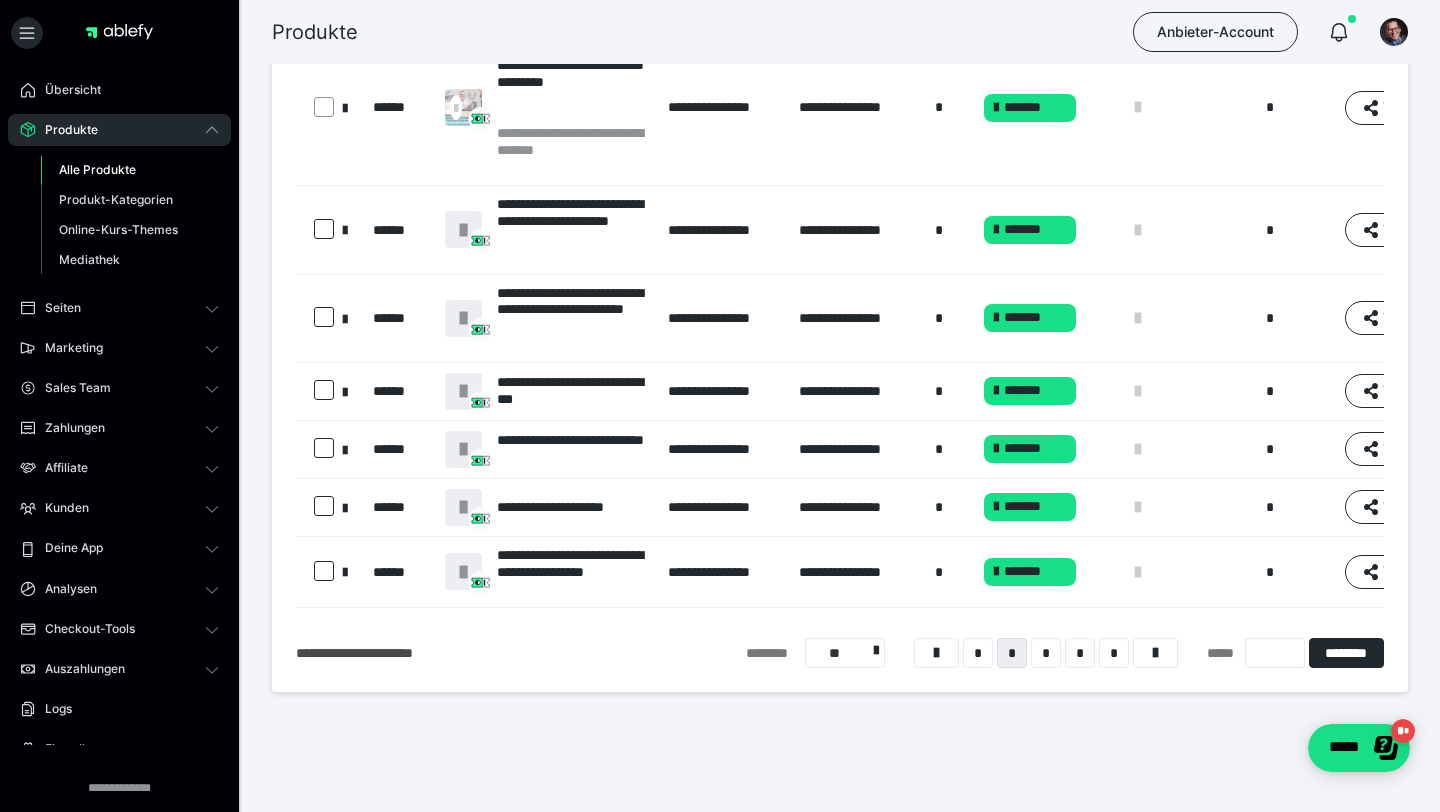 scroll, scrollTop: 539, scrollLeft: 0, axis: vertical 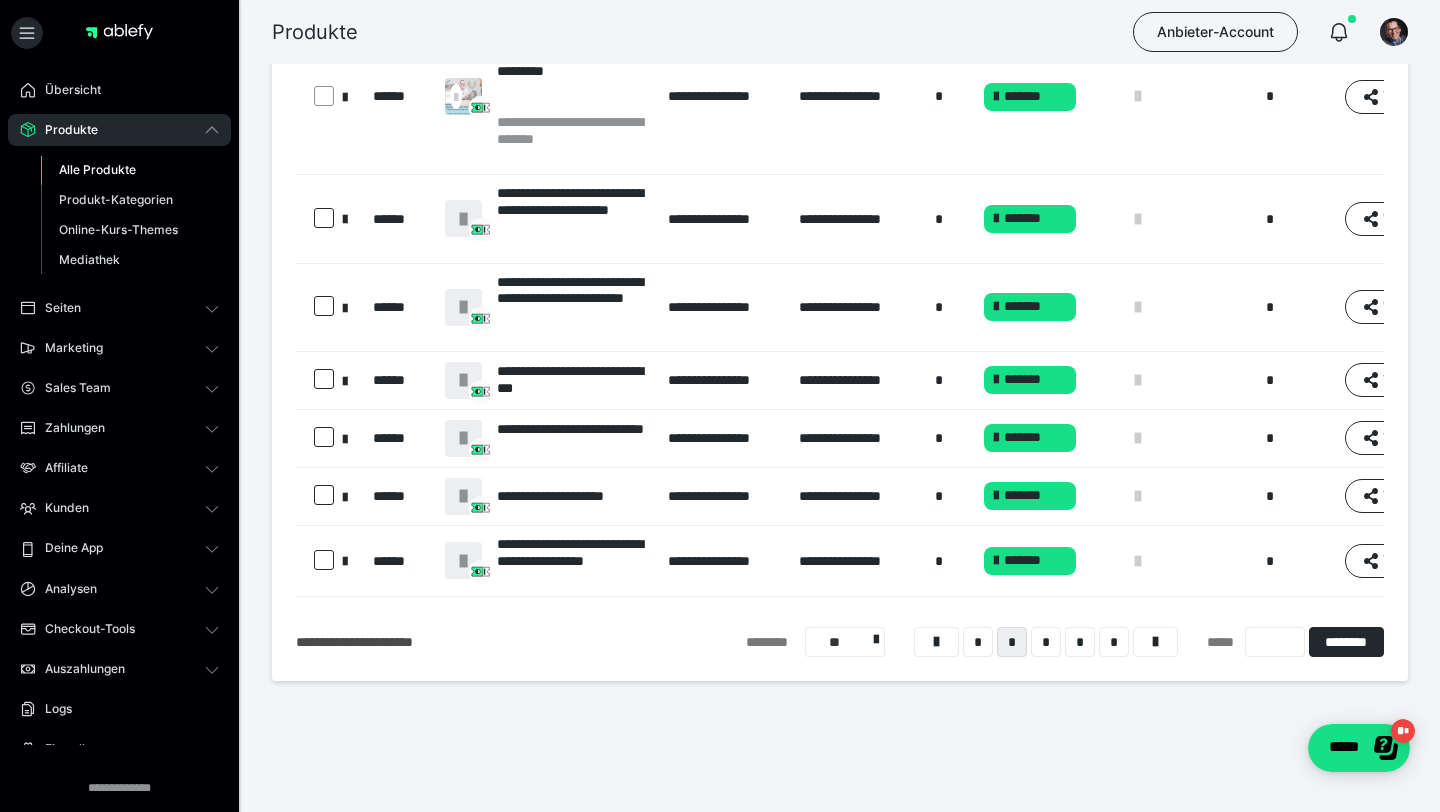 click on "* * * * *" at bounding box center [1046, 642] 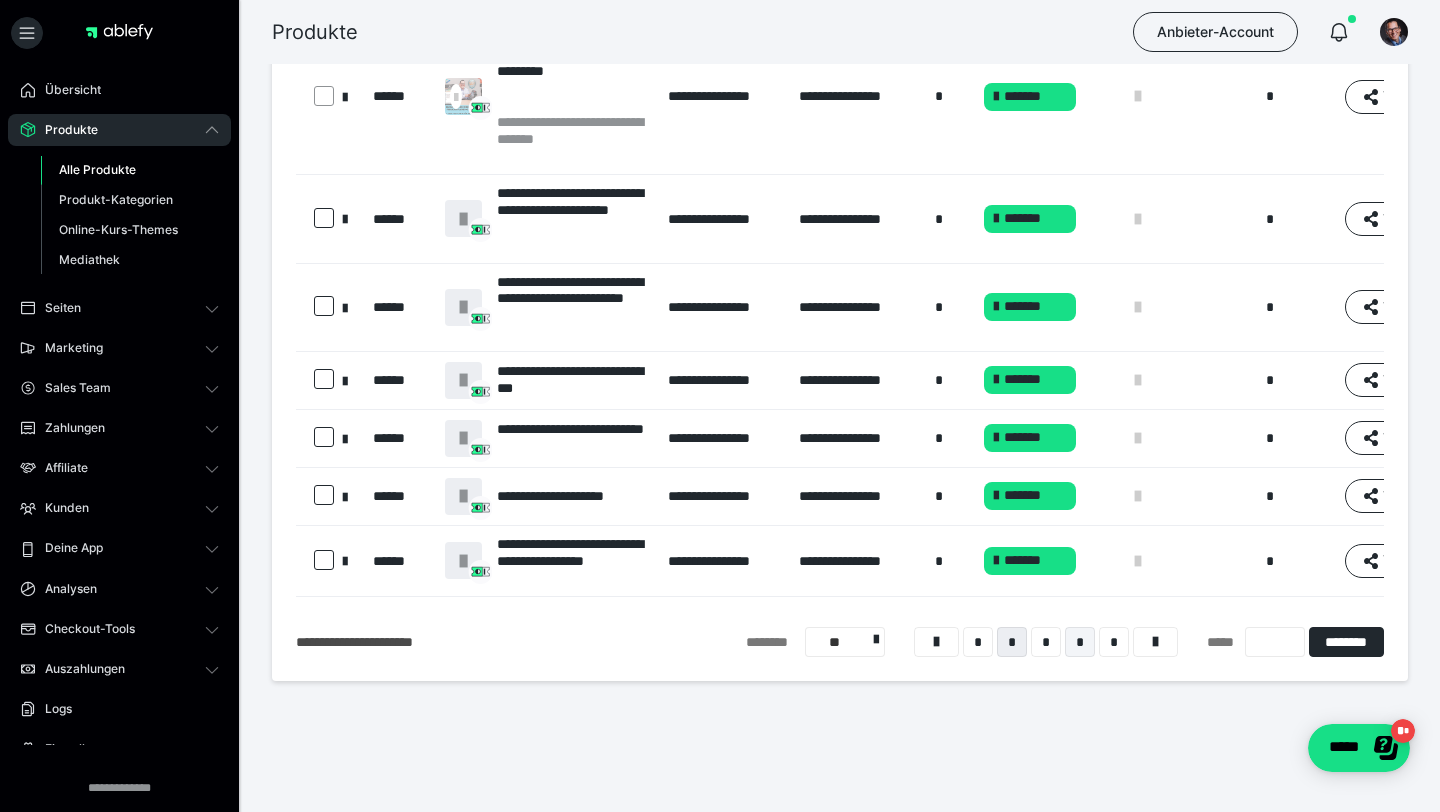 click on "*" at bounding box center (1080, 642) 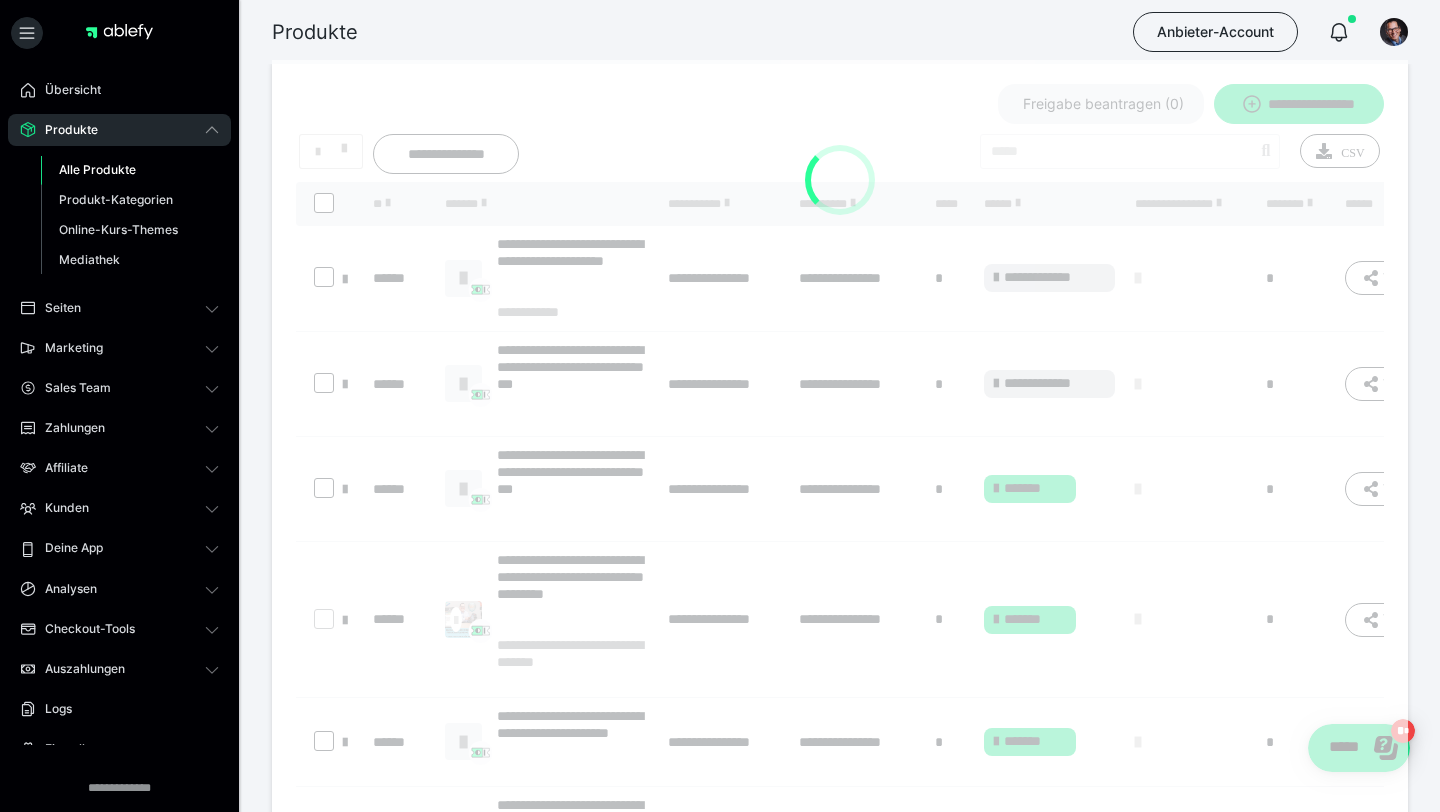 click at bounding box center (840, 632) 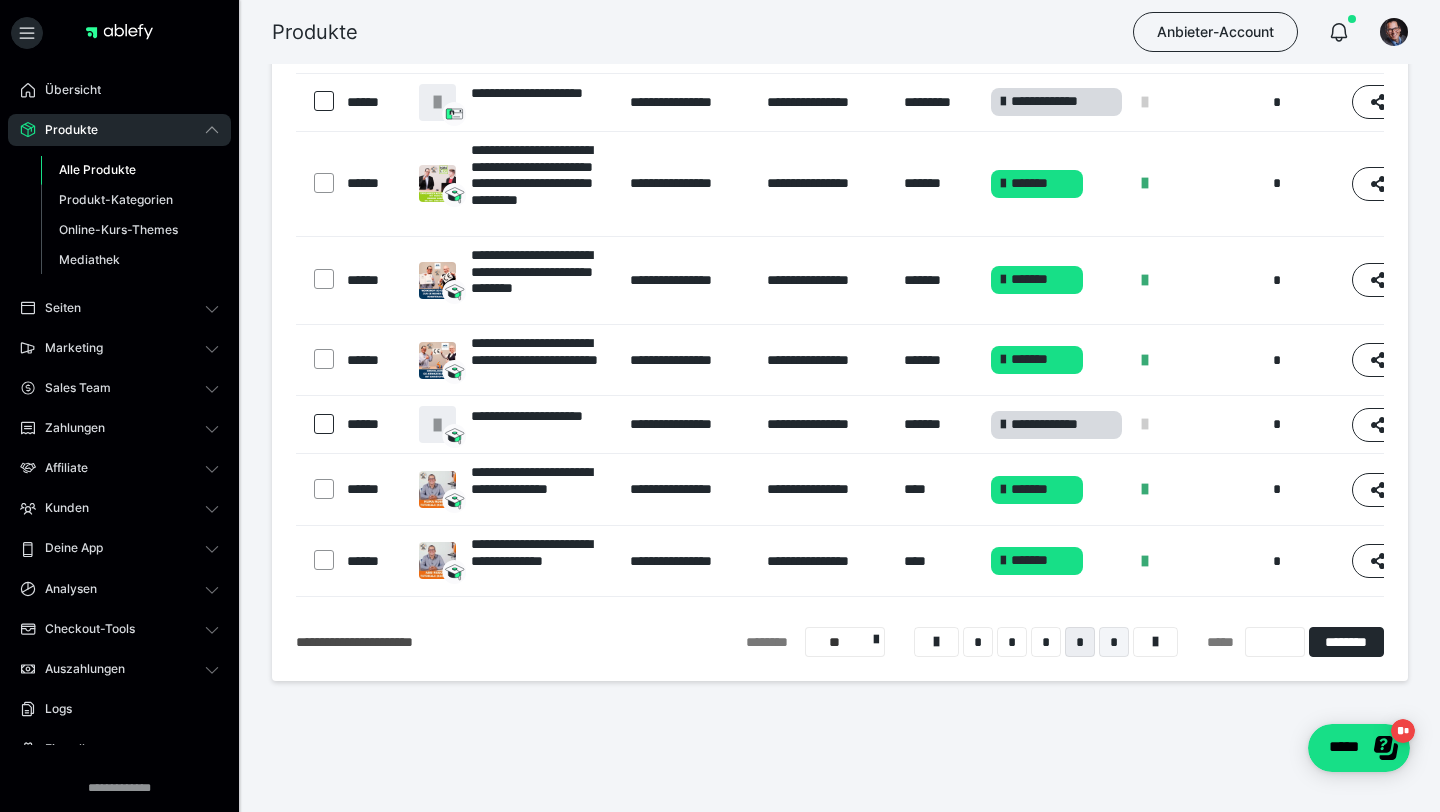 click on "*" at bounding box center [1114, 642] 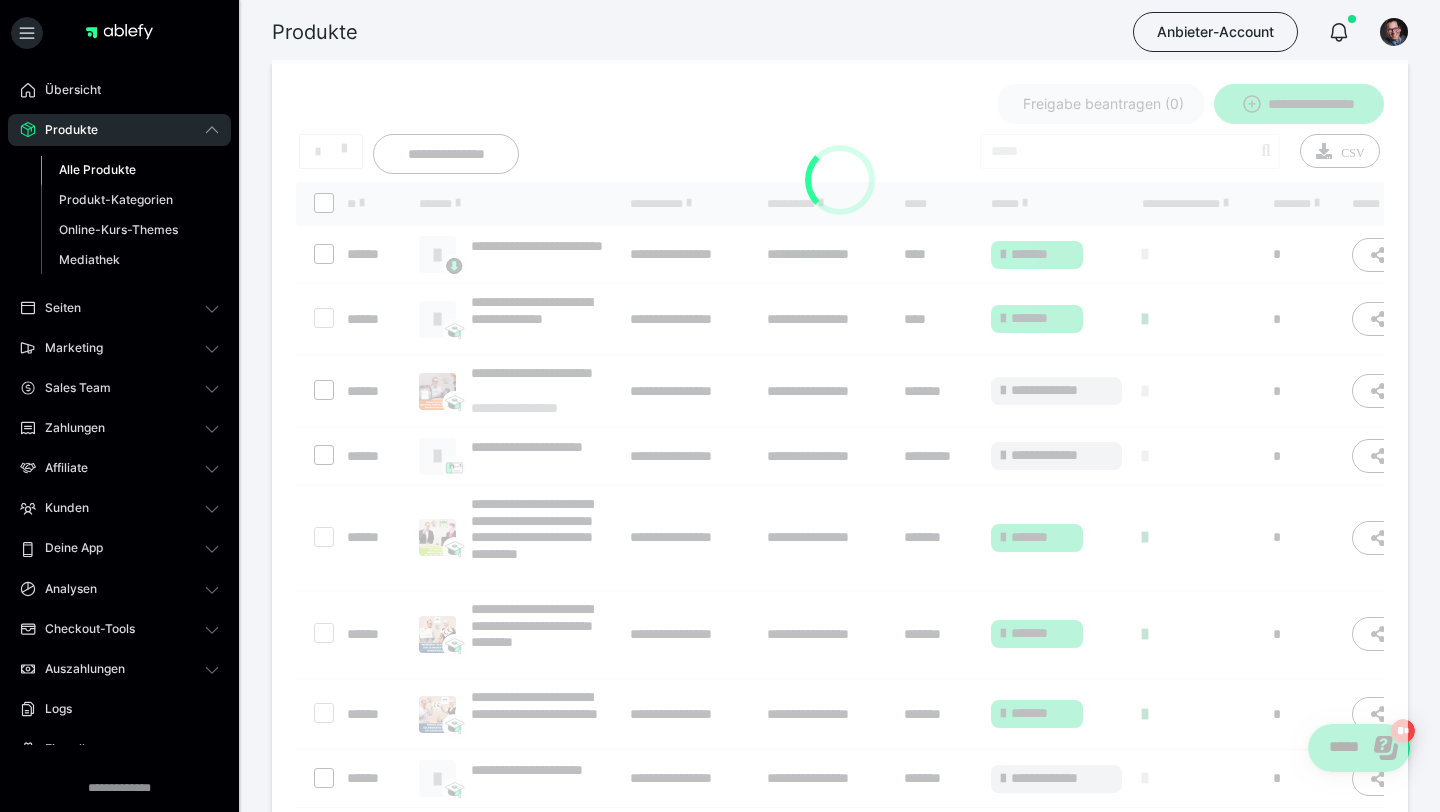 scroll, scrollTop: 0, scrollLeft: 0, axis: both 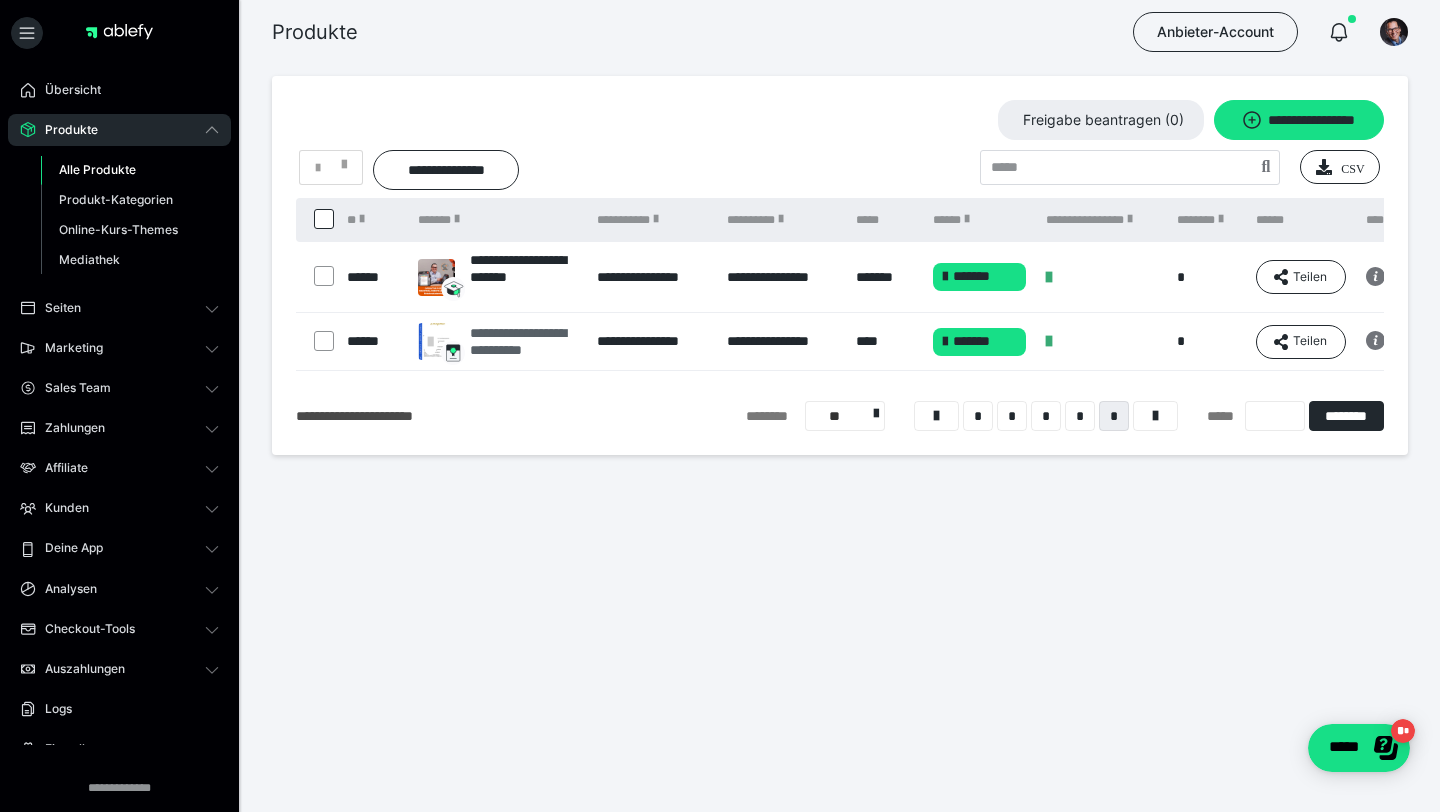 click on "**********" at bounding box center (523, 342) 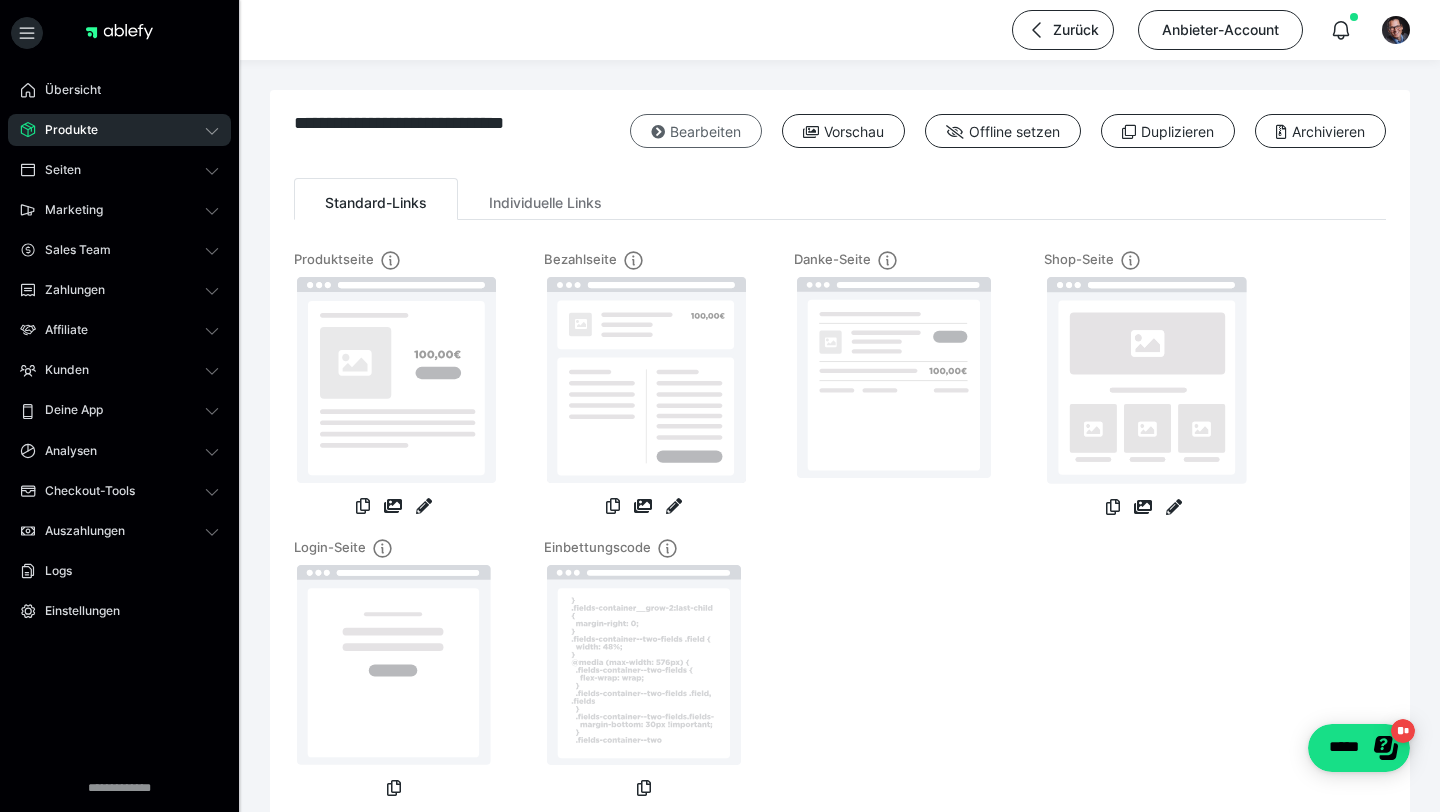 click on "Bearbeiten" at bounding box center (696, 131) 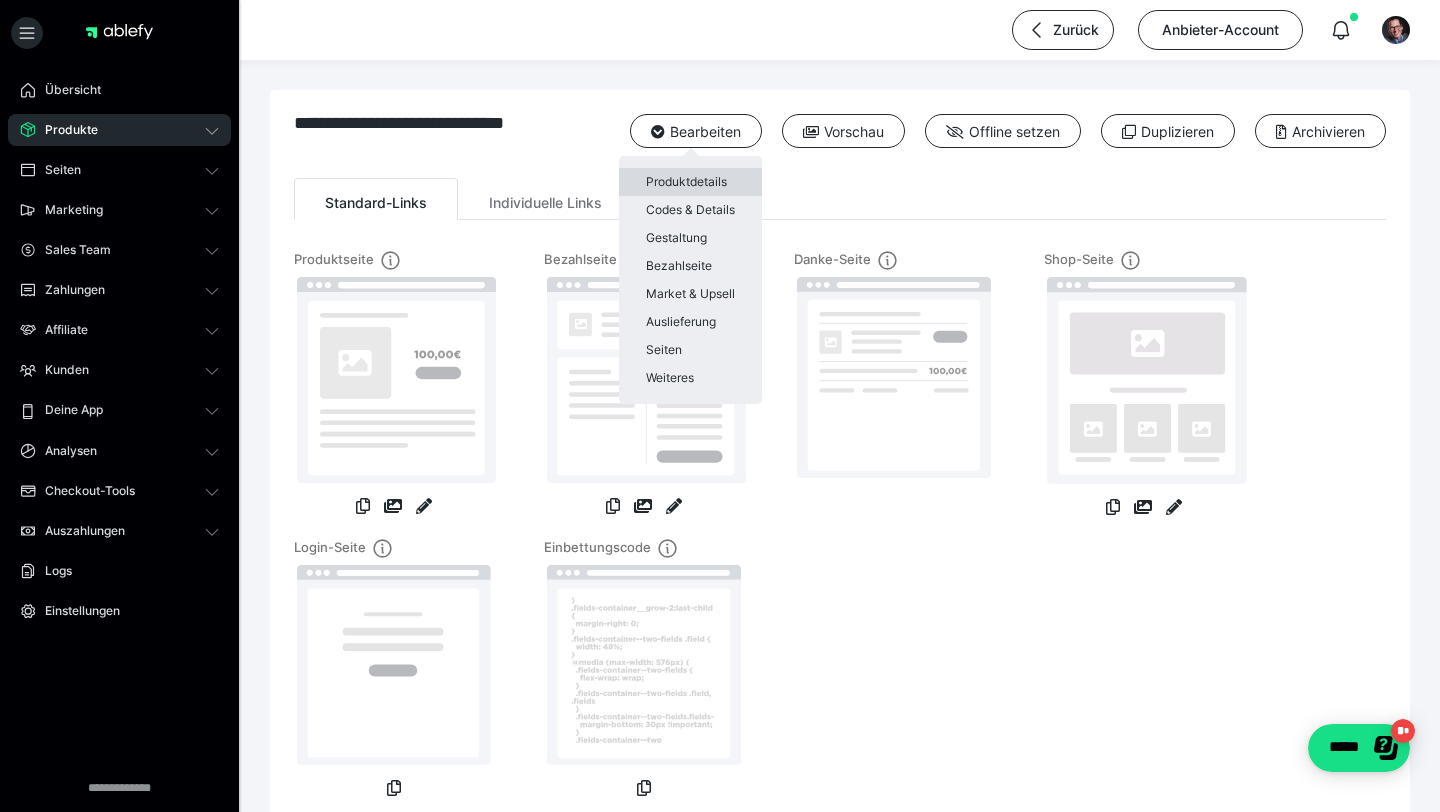 click on "Produktdetails" at bounding box center [690, 182] 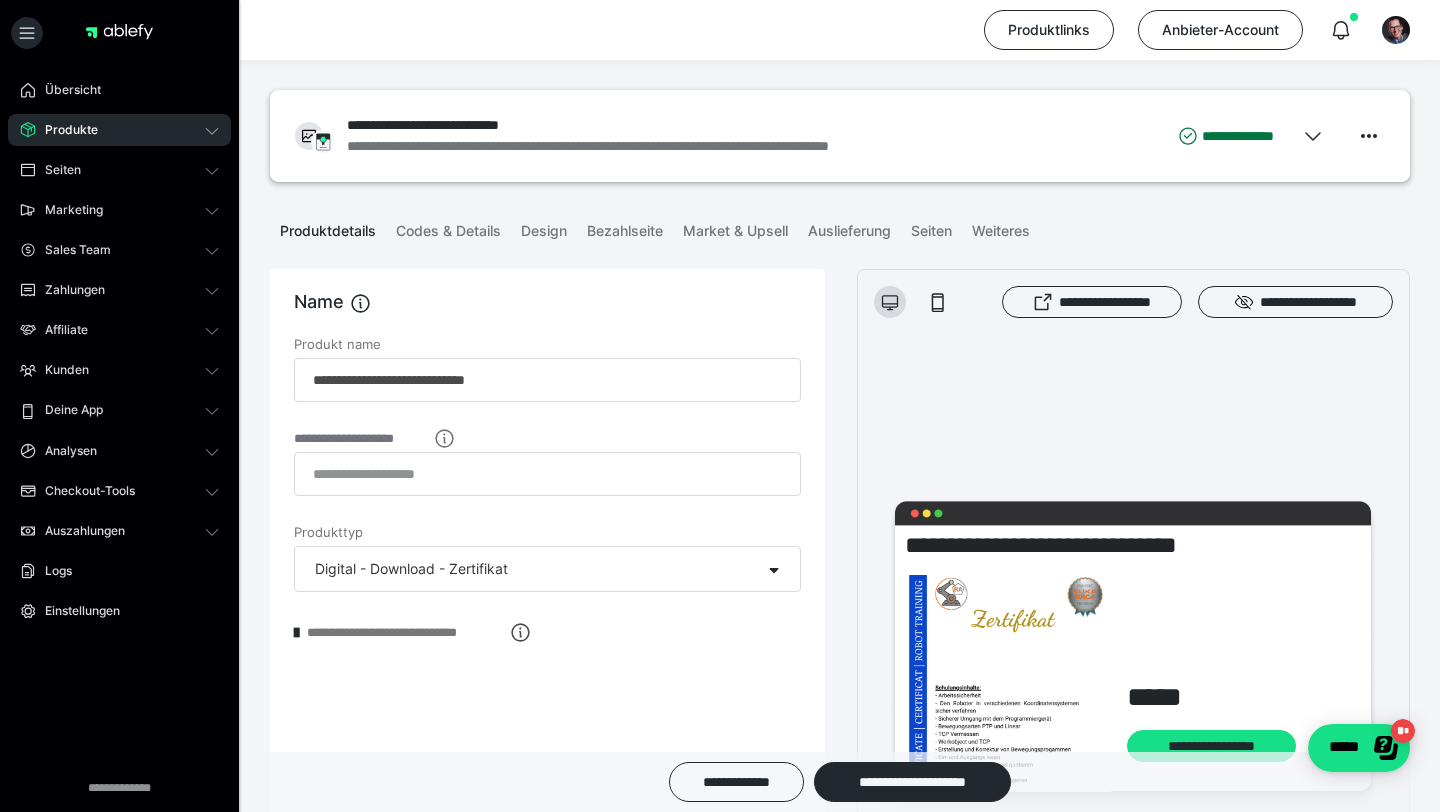 click on "**********" at bounding box center (547, 490) 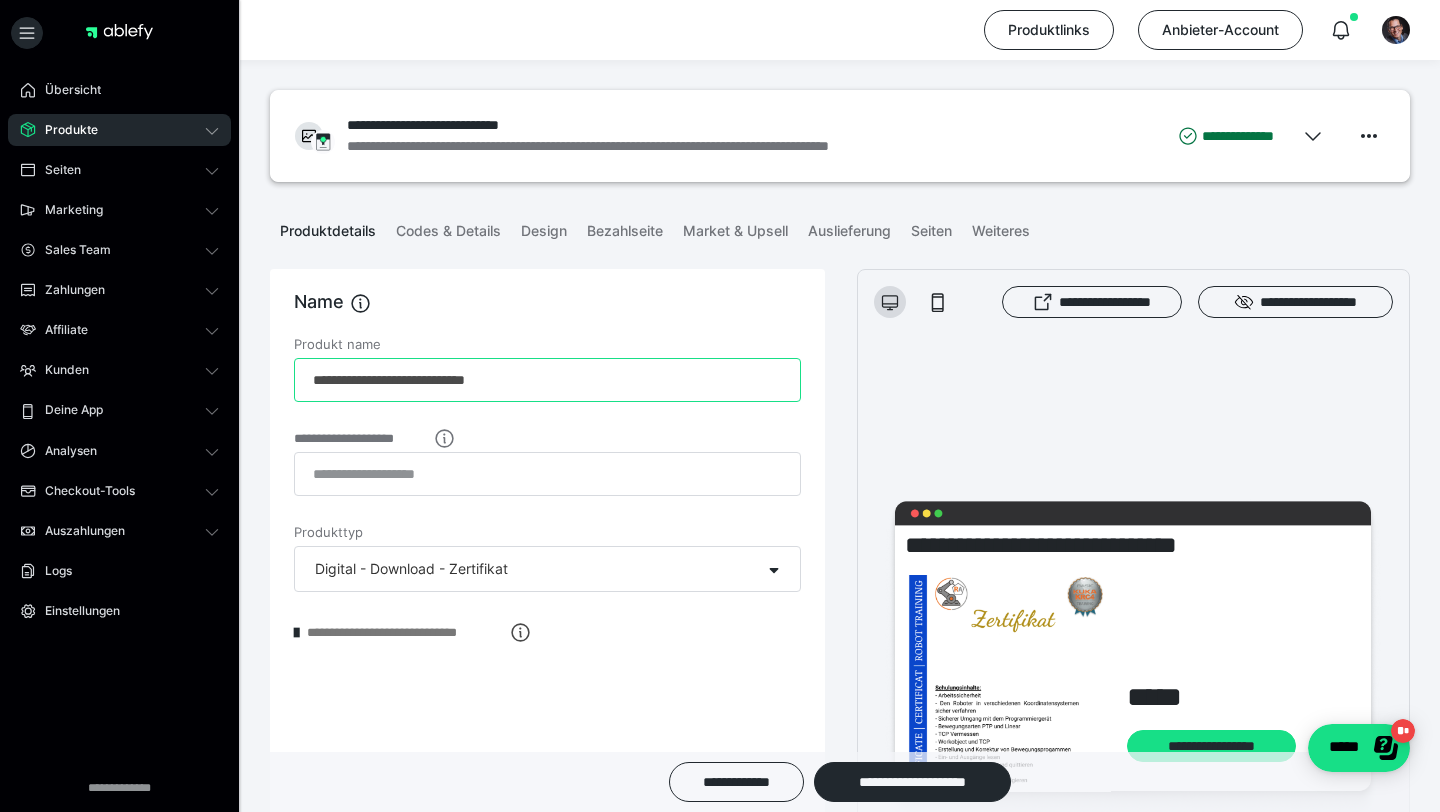click on "**********" at bounding box center (547, 380) 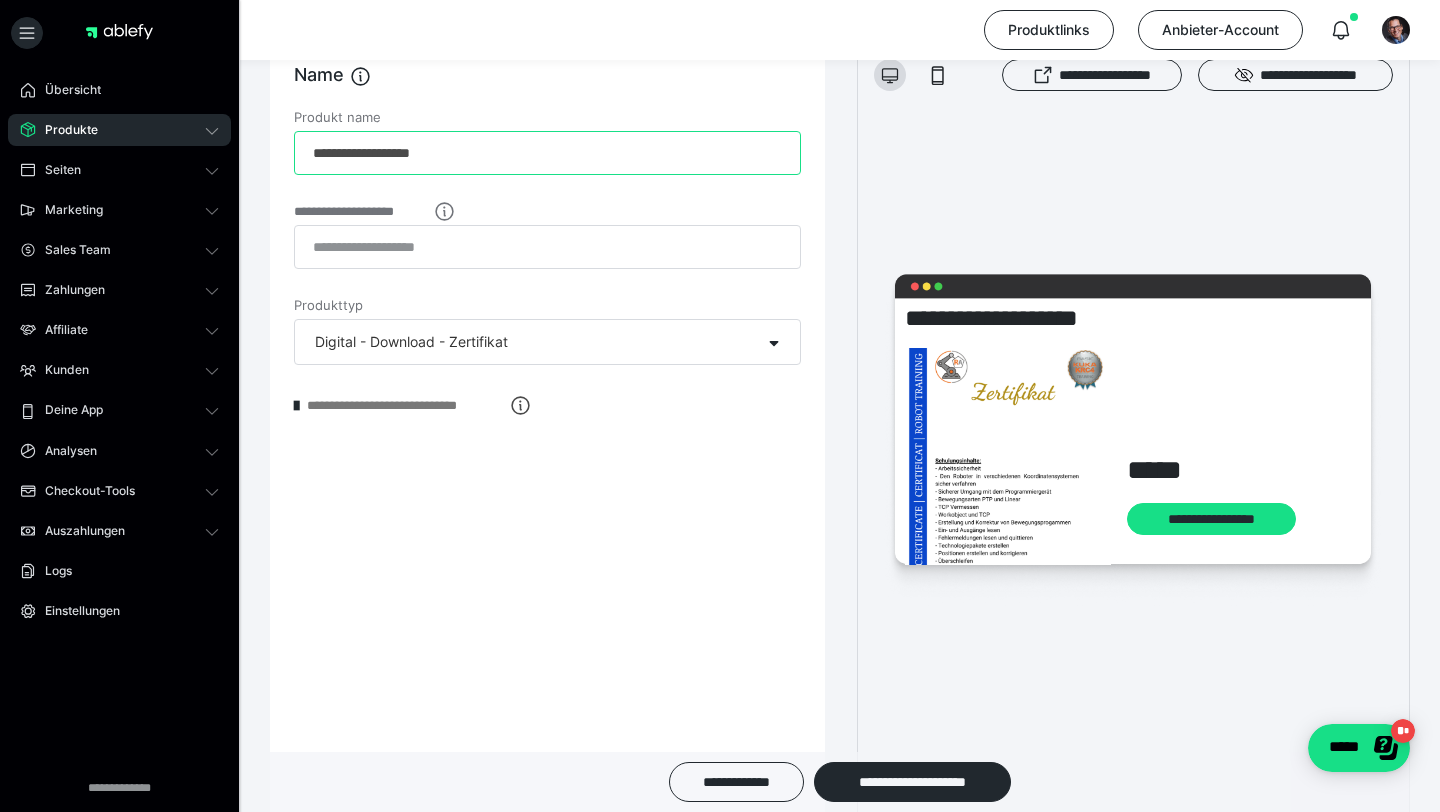 scroll, scrollTop: 199, scrollLeft: 0, axis: vertical 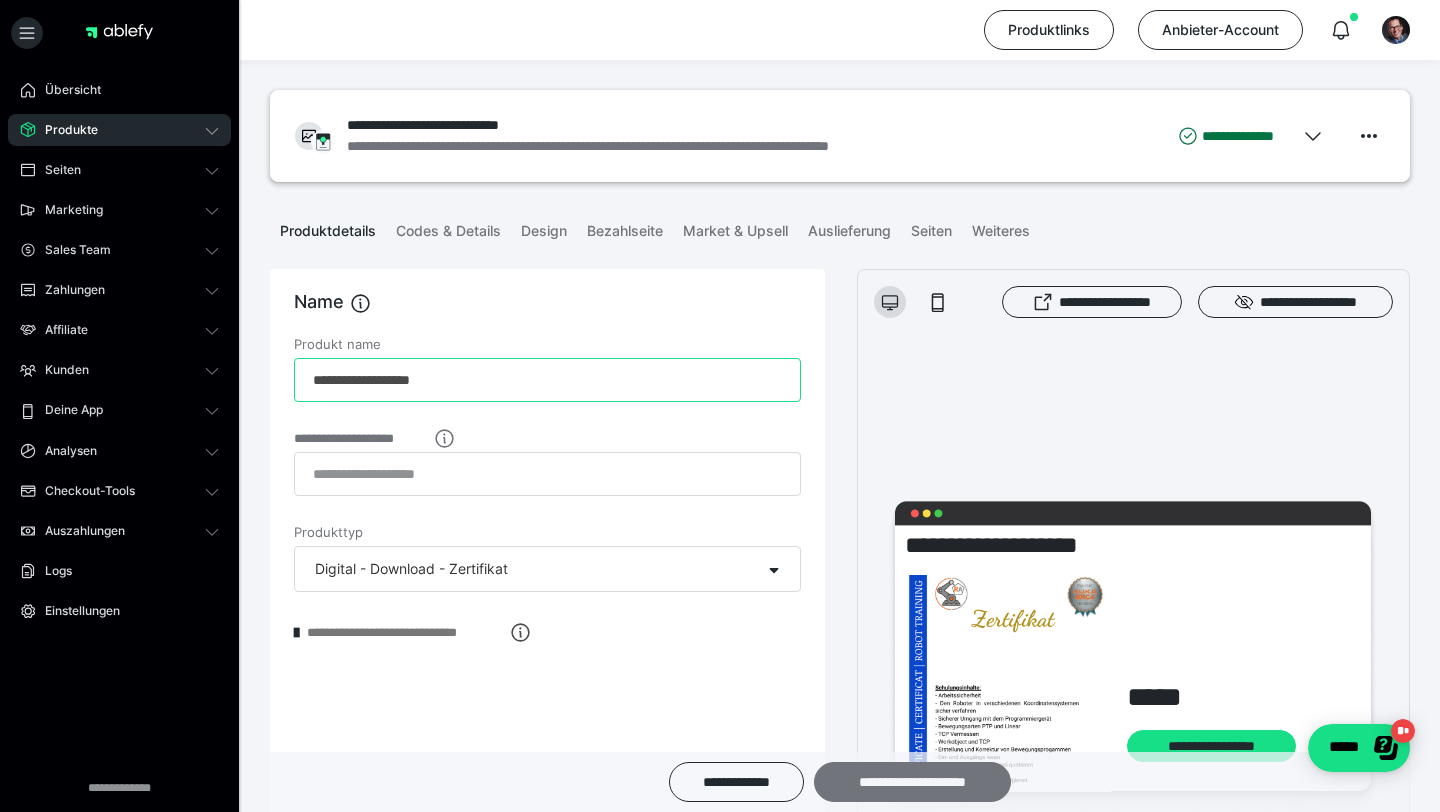 type on "**********" 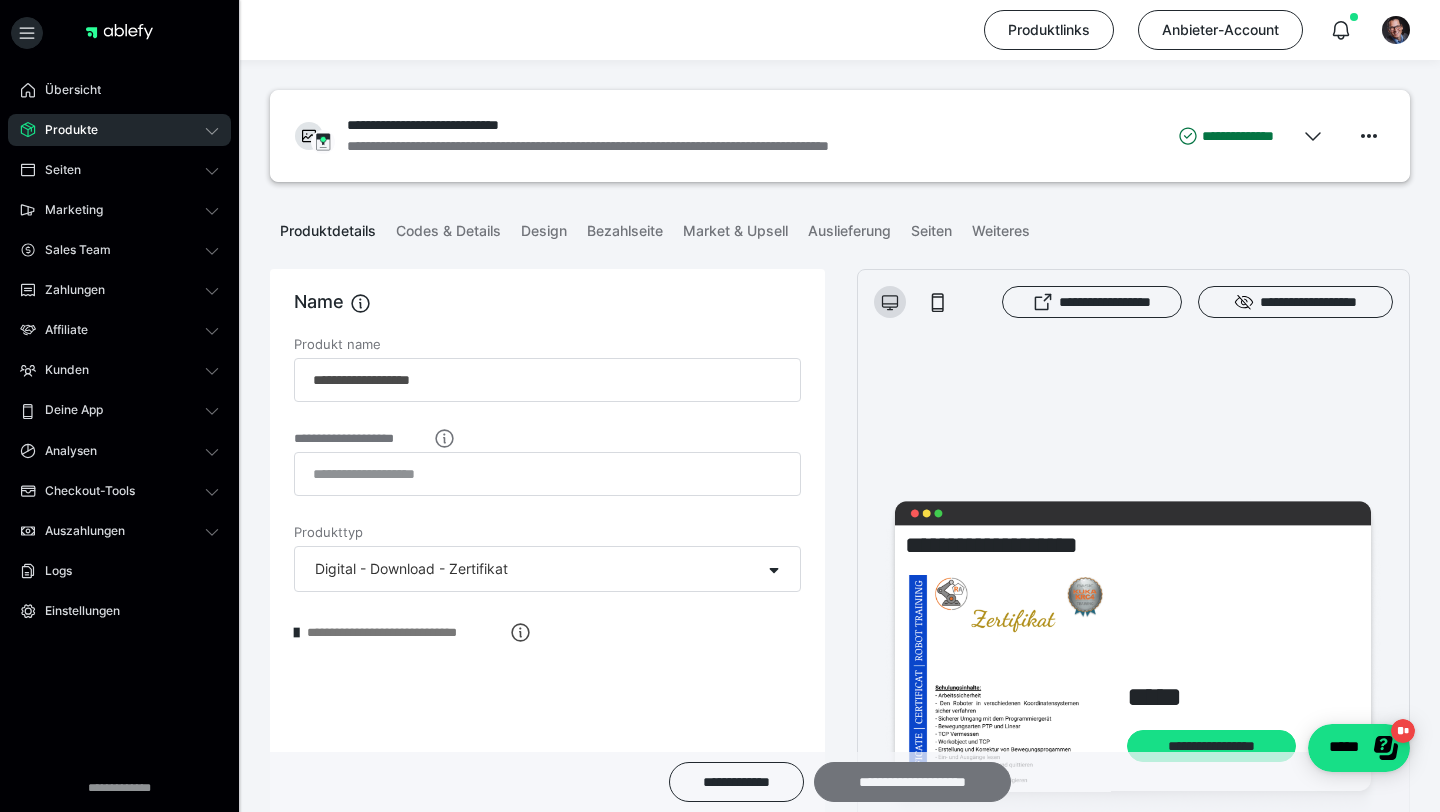 click on "**********" at bounding box center (912, 782) 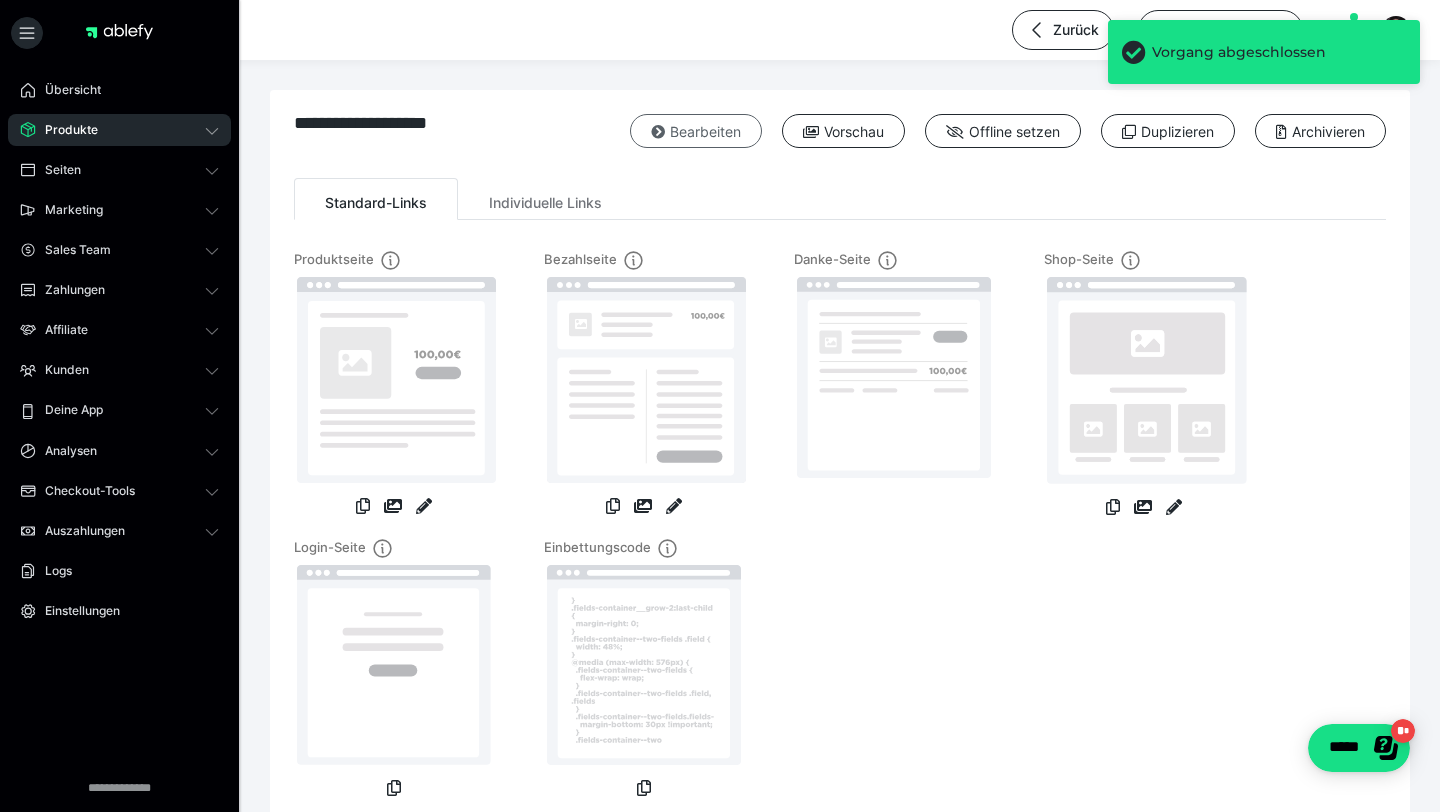 click on "Bearbeiten" at bounding box center [696, 131] 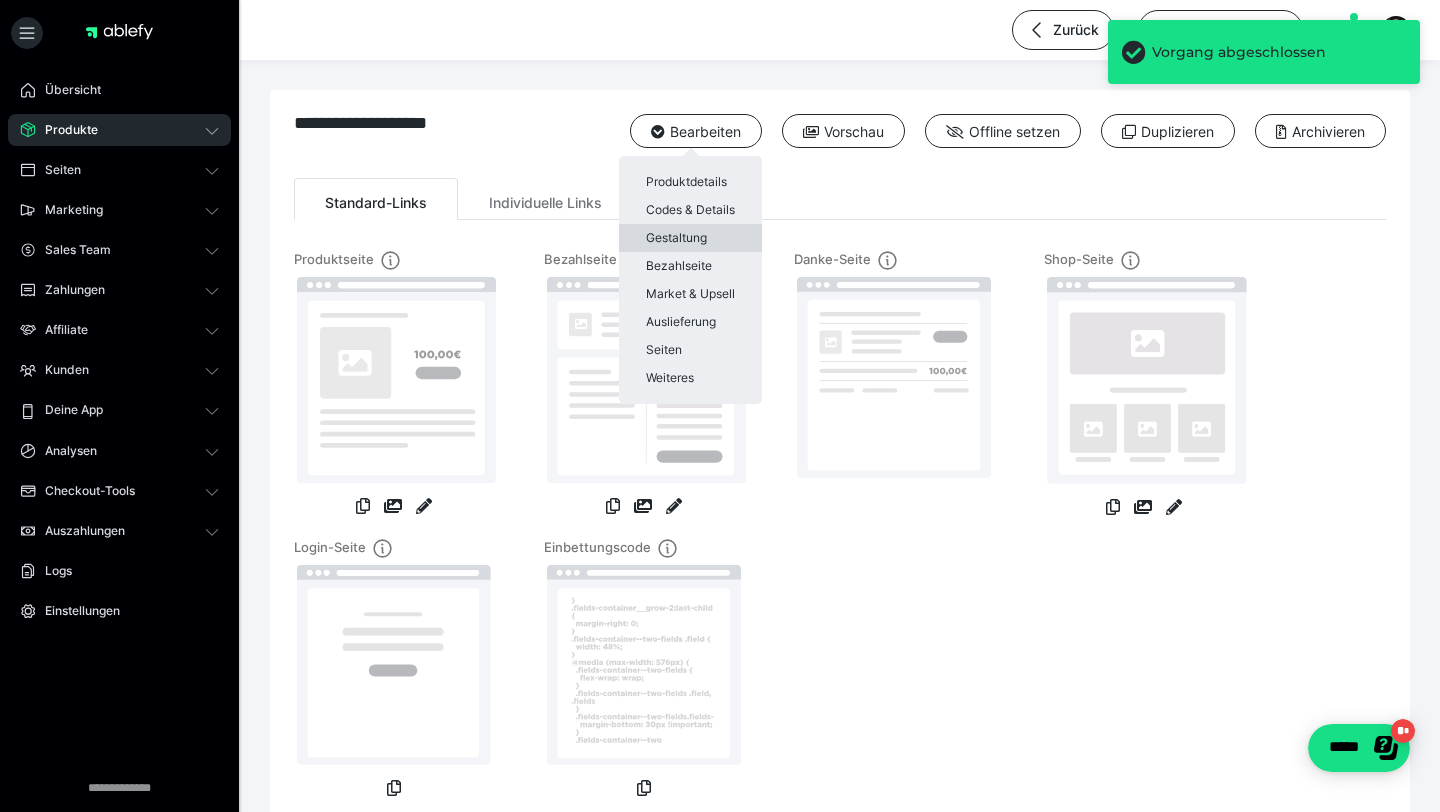 click on "Gestaltung" at bounding box center [690, 238] 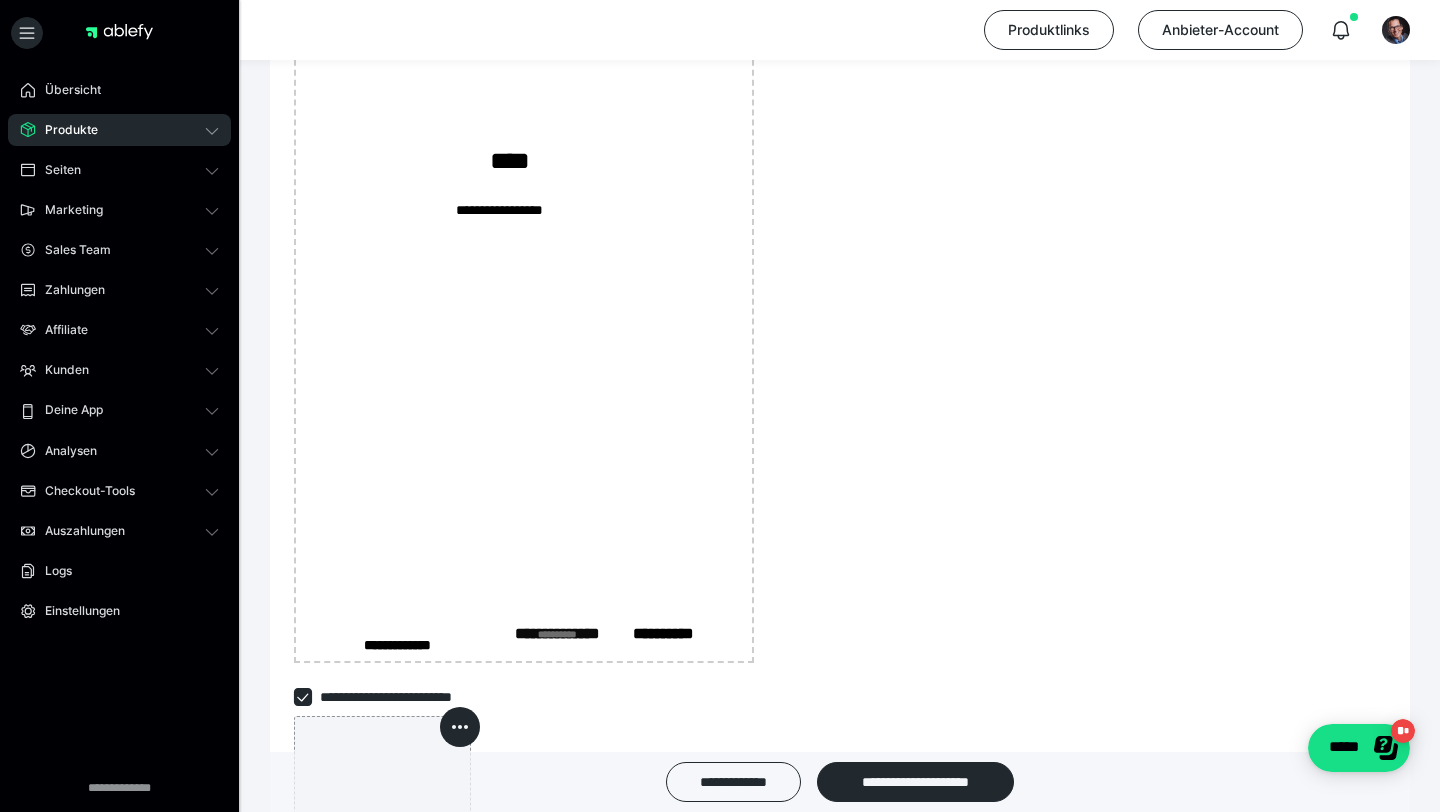 scroll, scrollTop: 399, scrollLeft: 0, axis: vertical 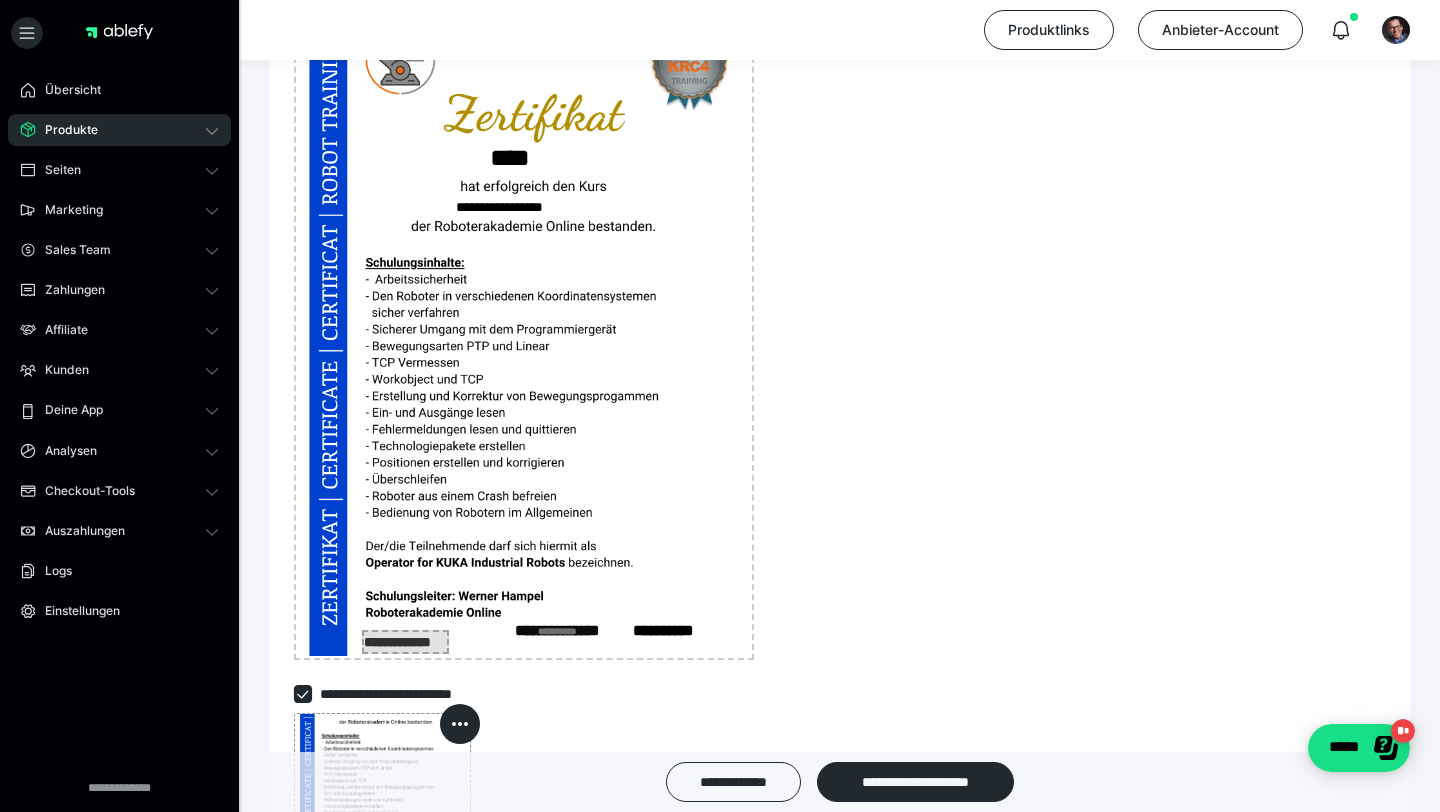 click on "**********" at bounding box center [405, 642] 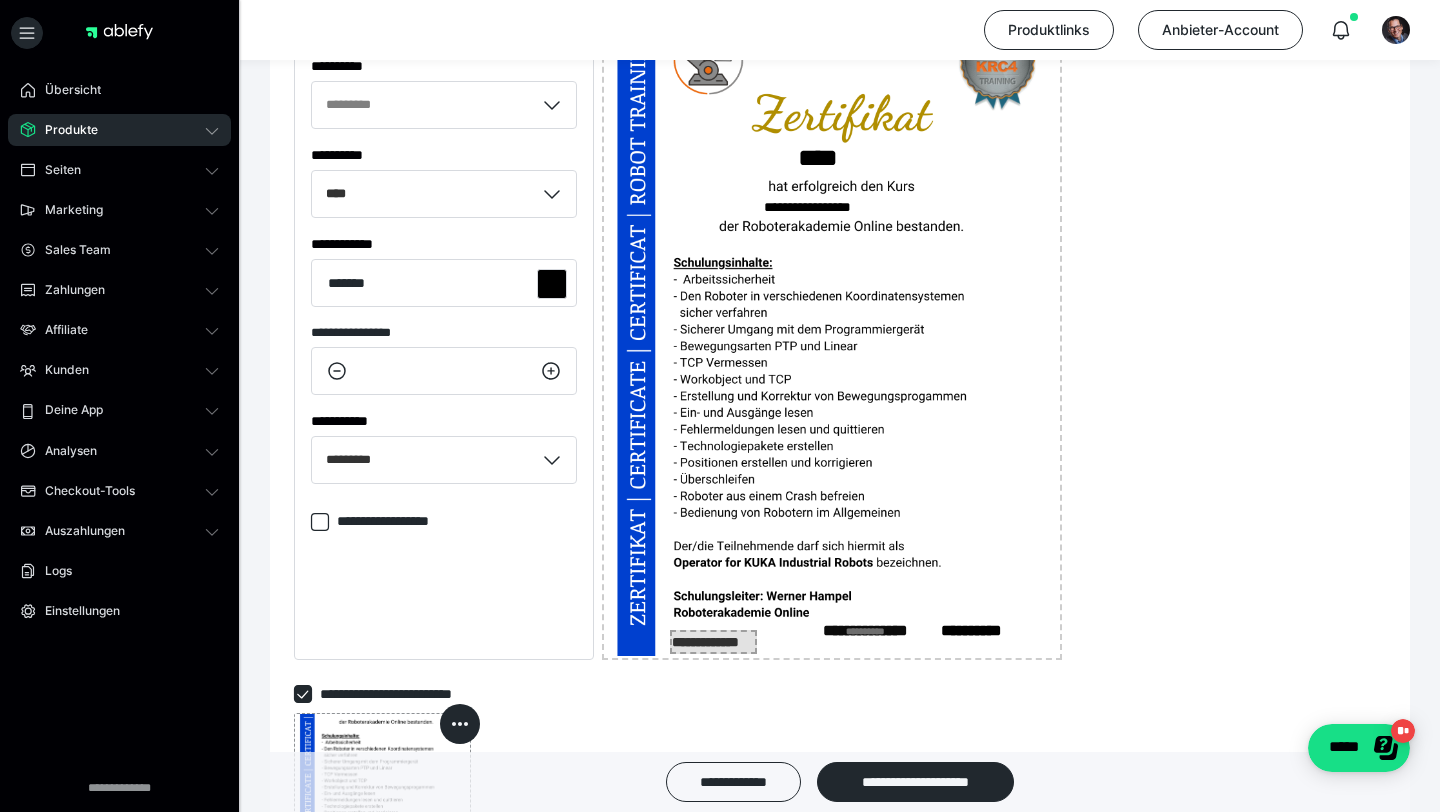 click on "**********" at bounding box center [713, 642] 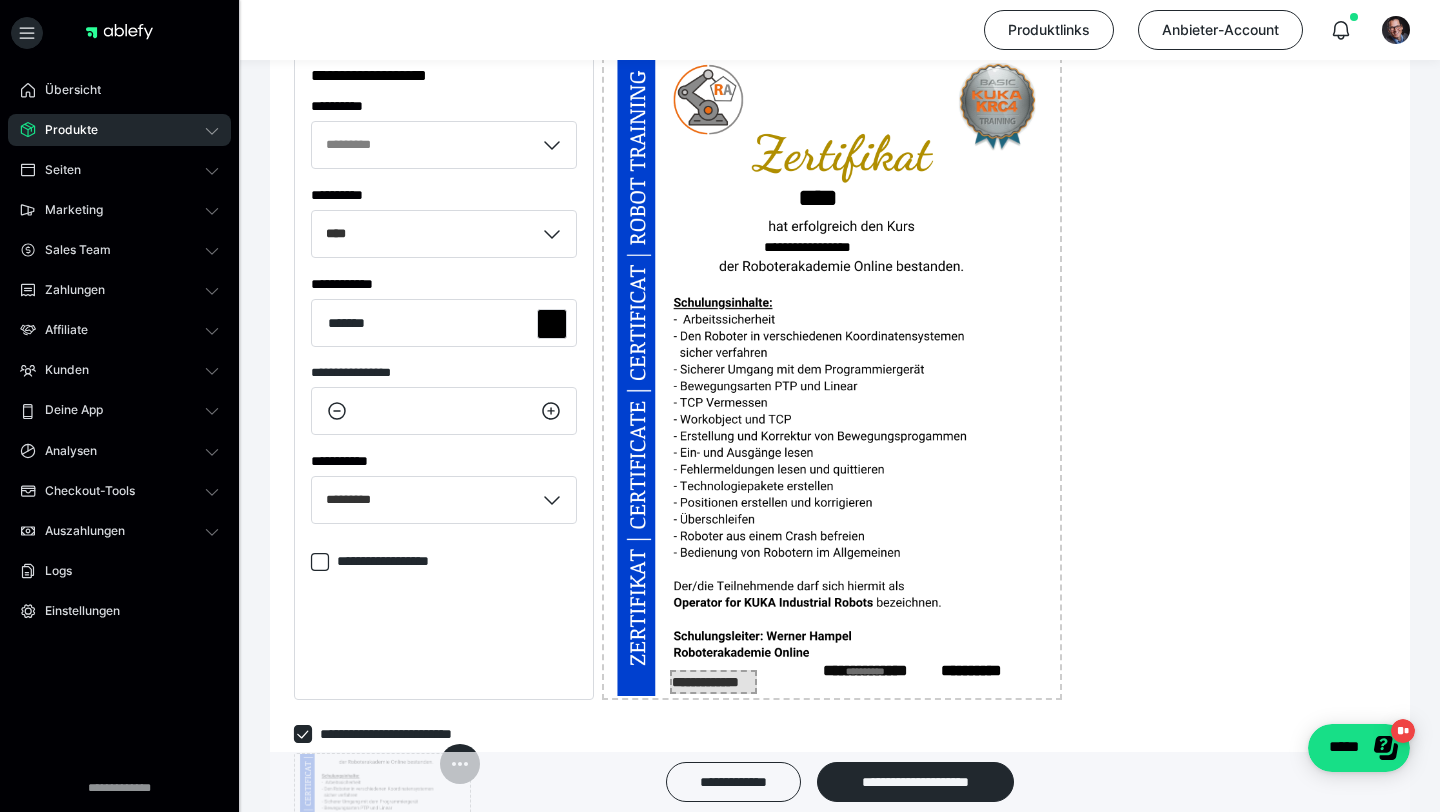 scroll, scrollTop: 319, scrollLeft: 0, axis: vertical 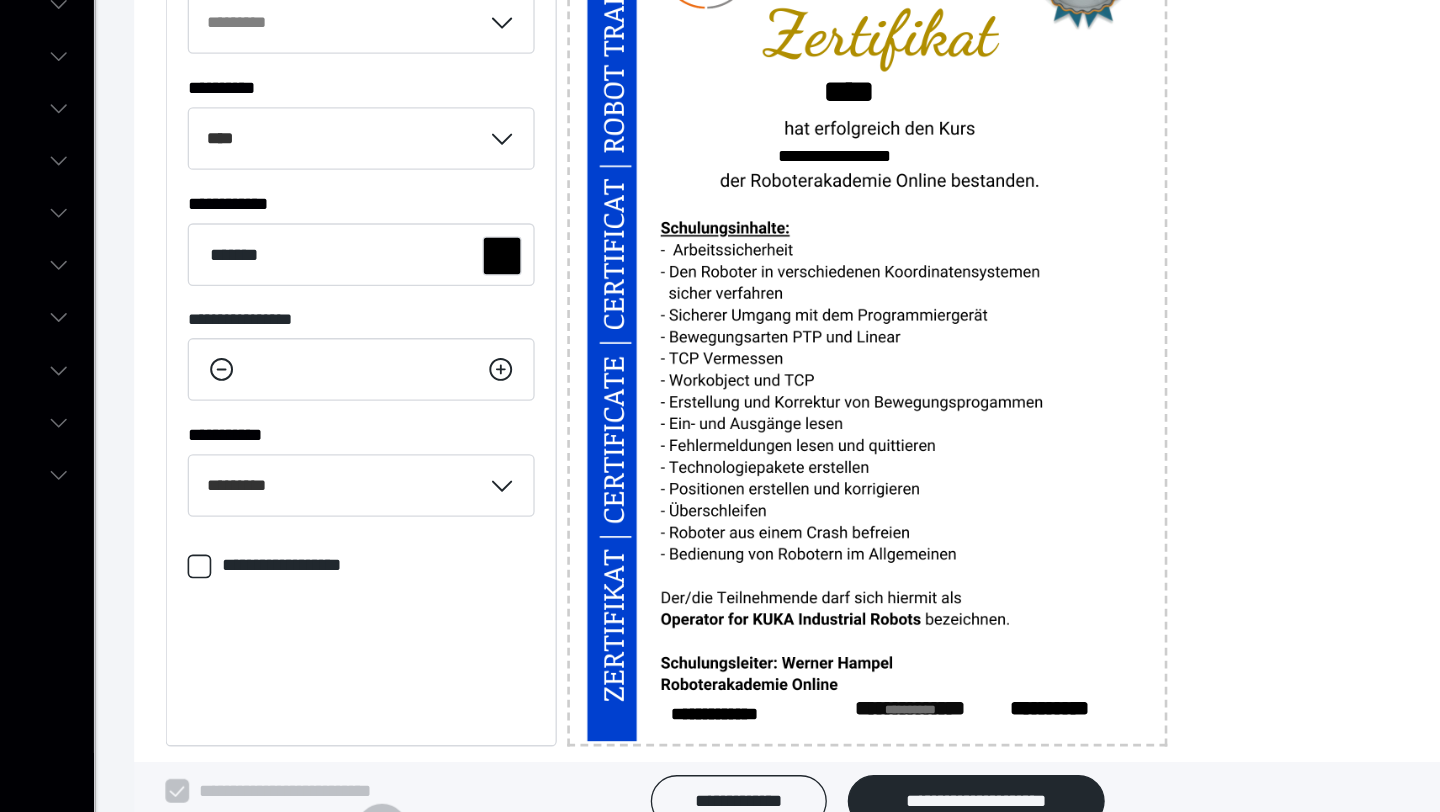 click on "**********" at bounding box center [832, 413] 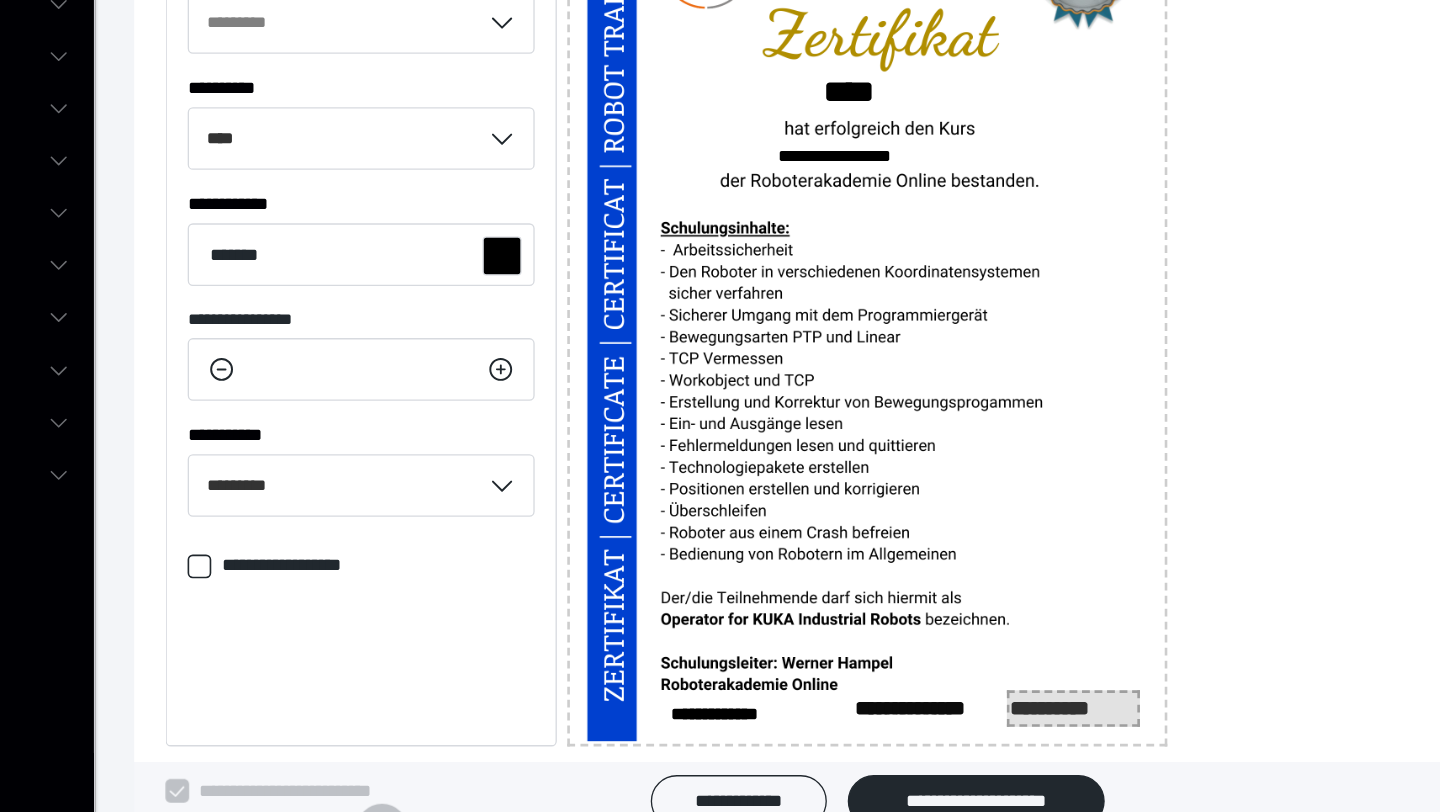 click on "**********" at bounding box center (990, 711) 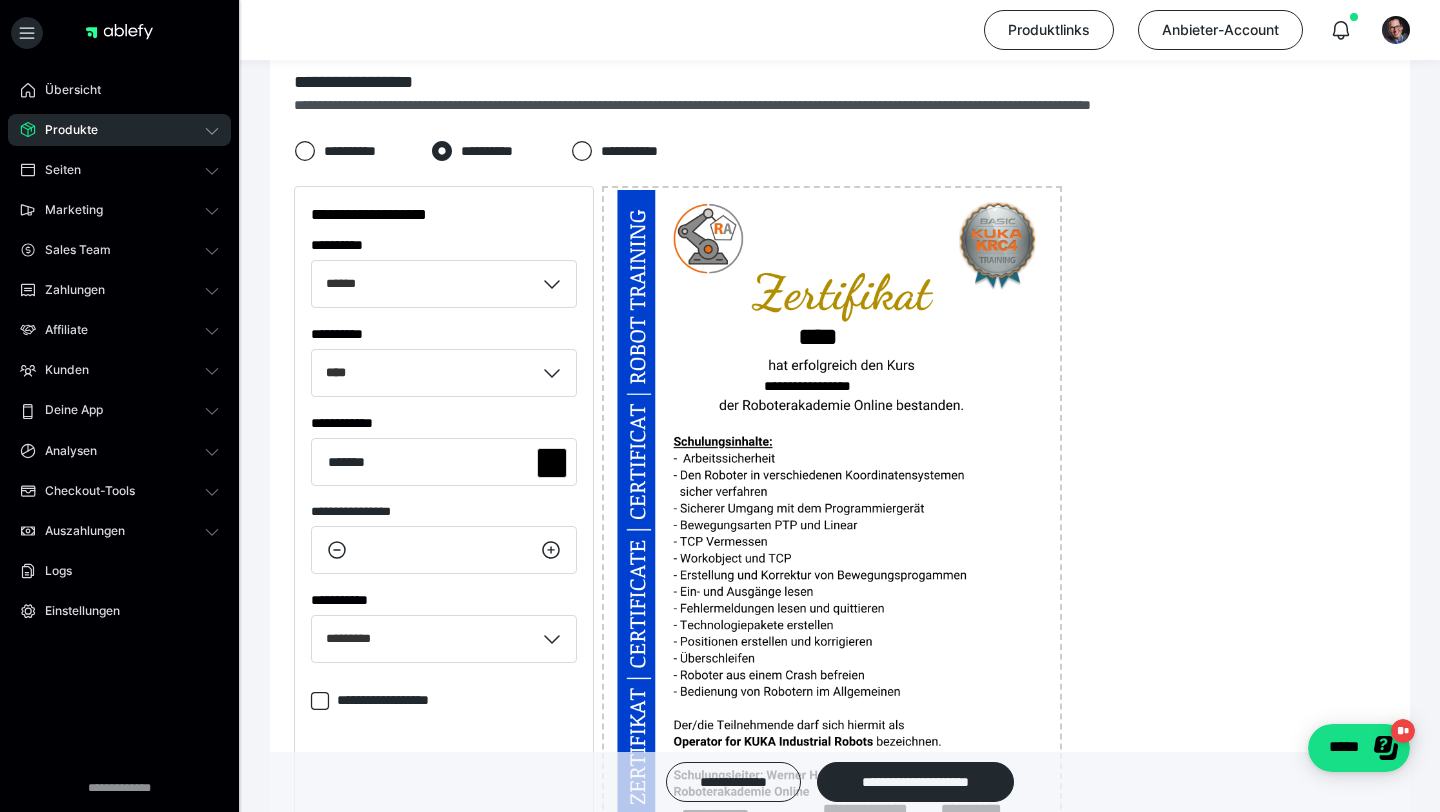 scroll, scrollTop: 614, scrollLeft: 0, axis: vertical 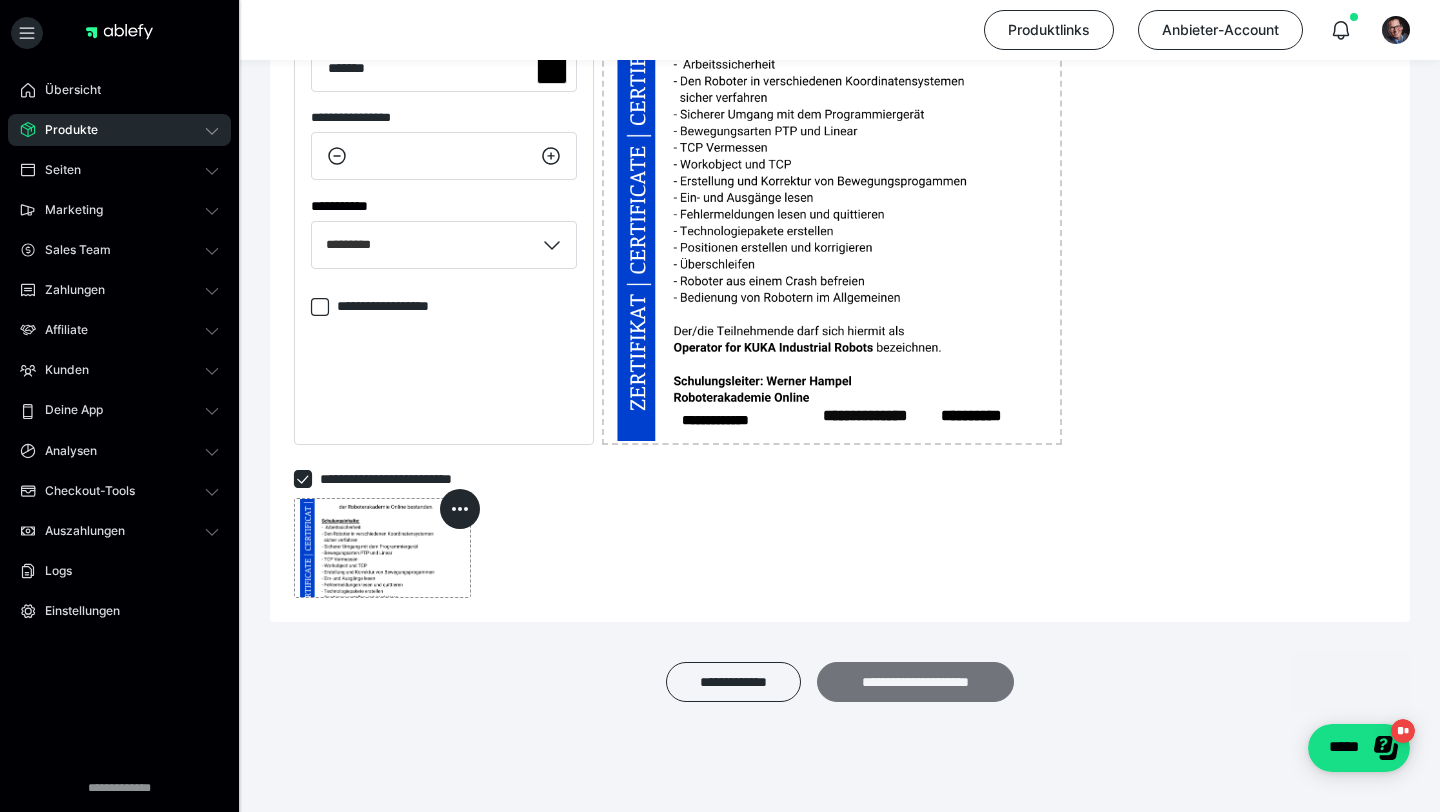 click on "**********" at bounding box center [915, 682] 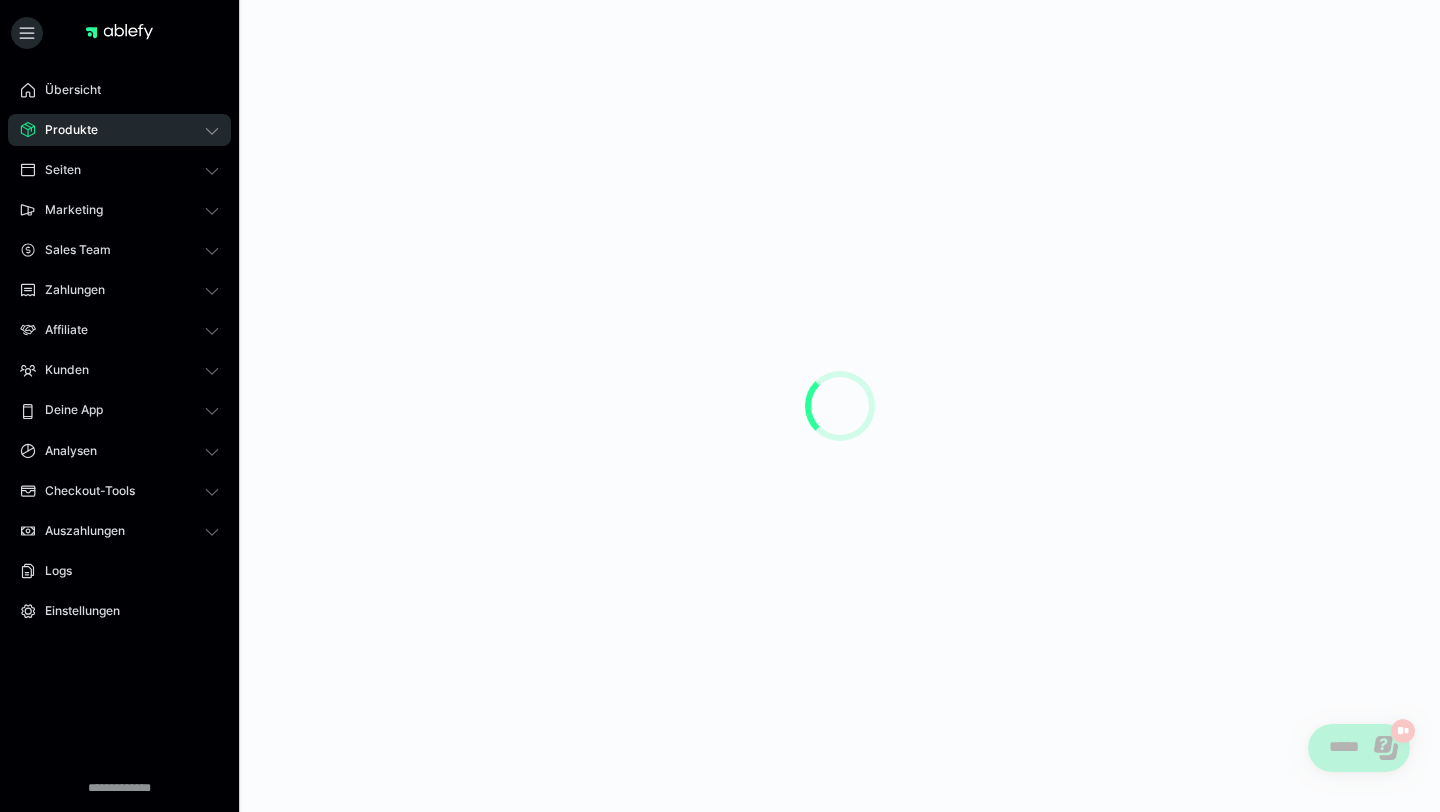 scroll, scrollTop: 0, scrollLeft: 0, axis: both 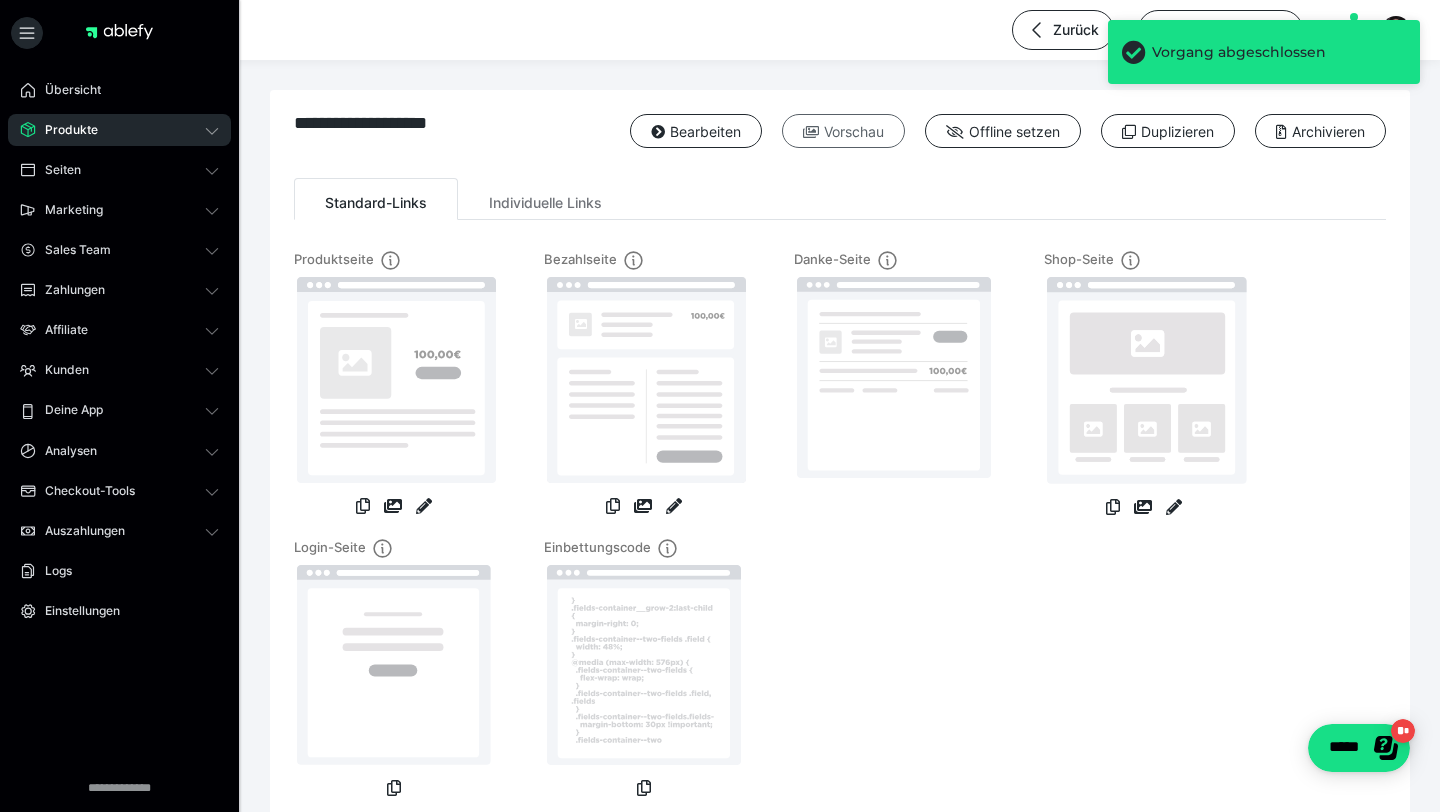 click on "Vorschau" at bounding box center [843, 131] 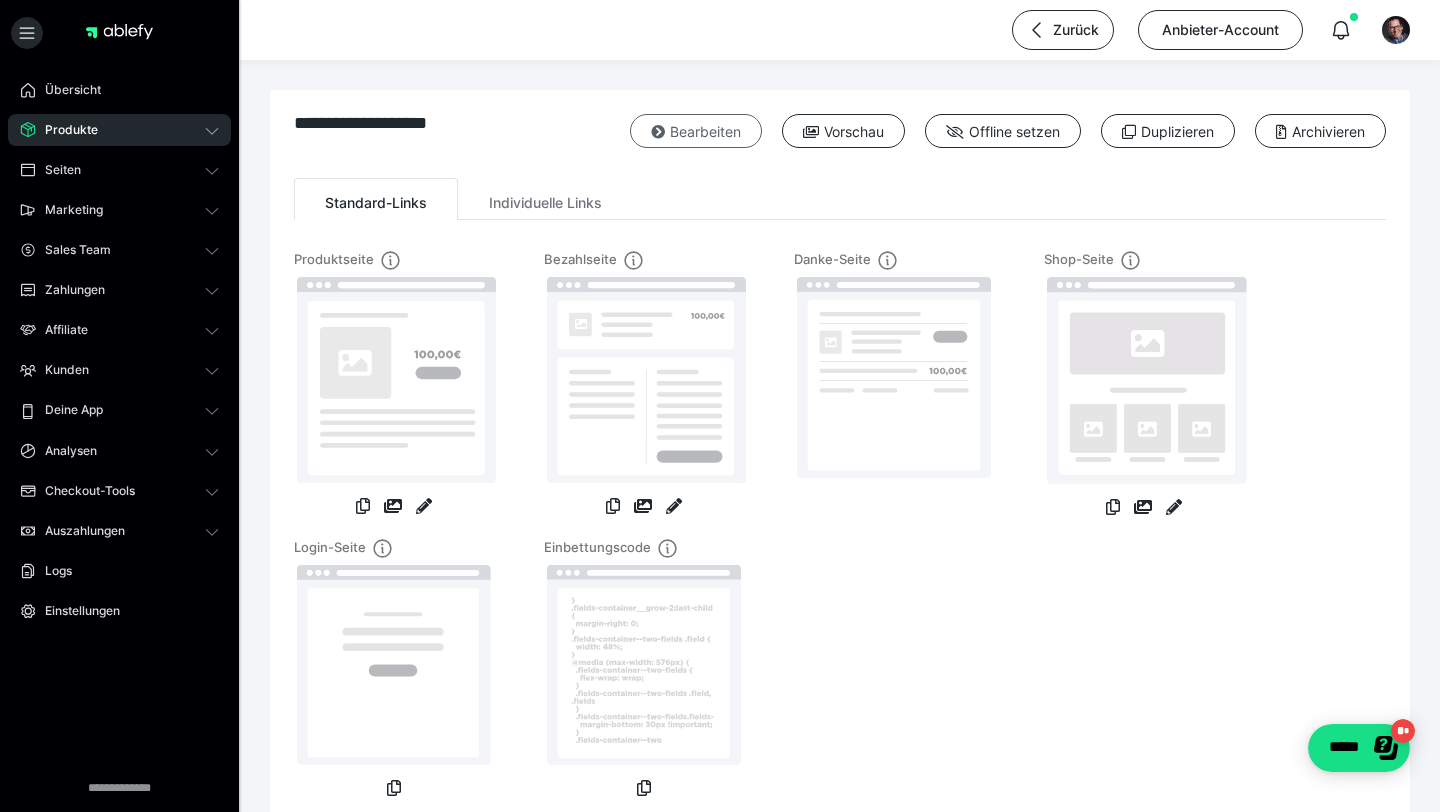 click on "Bearbeiten" at bounding box center (696, 131) 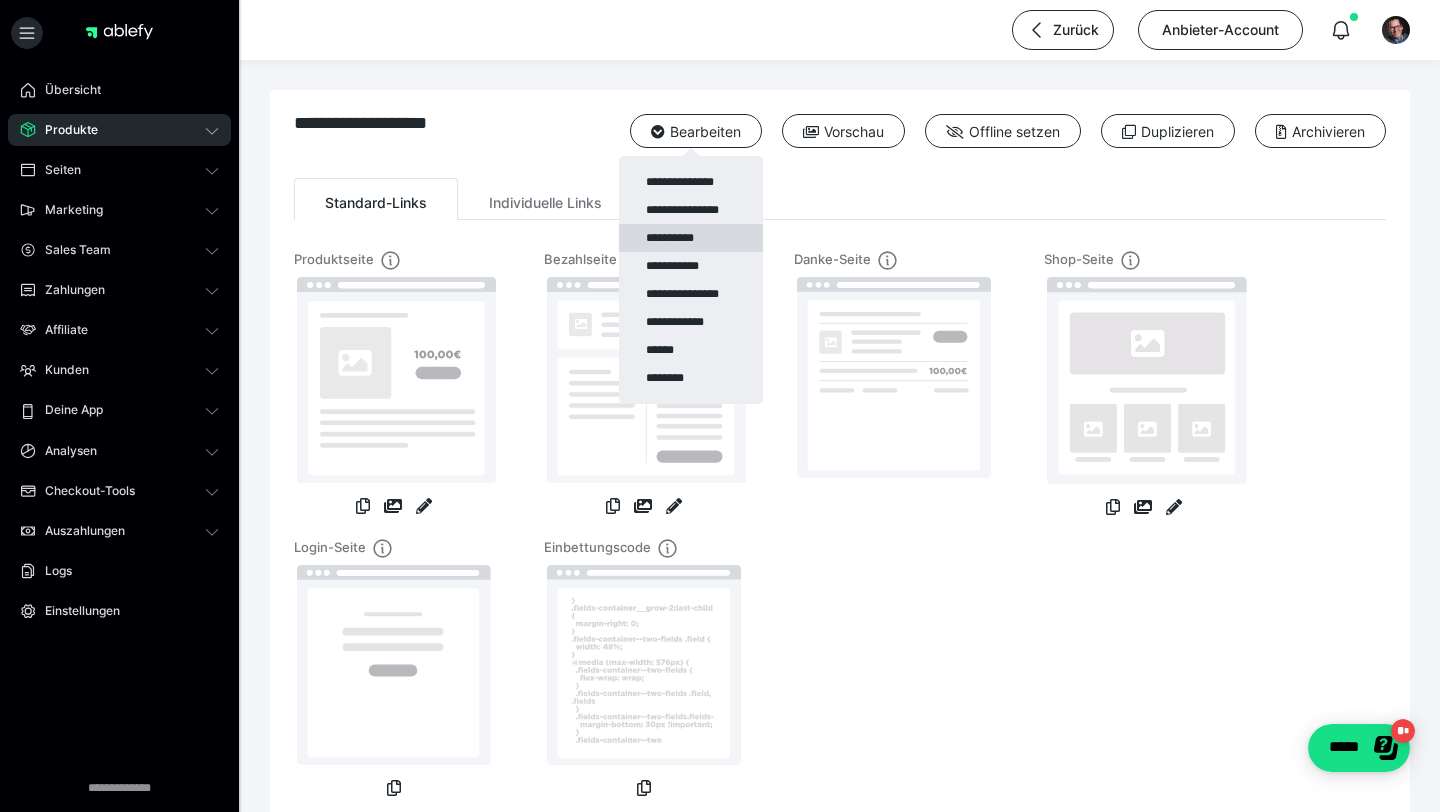 click on "**********" at bounding box center (691, 238) 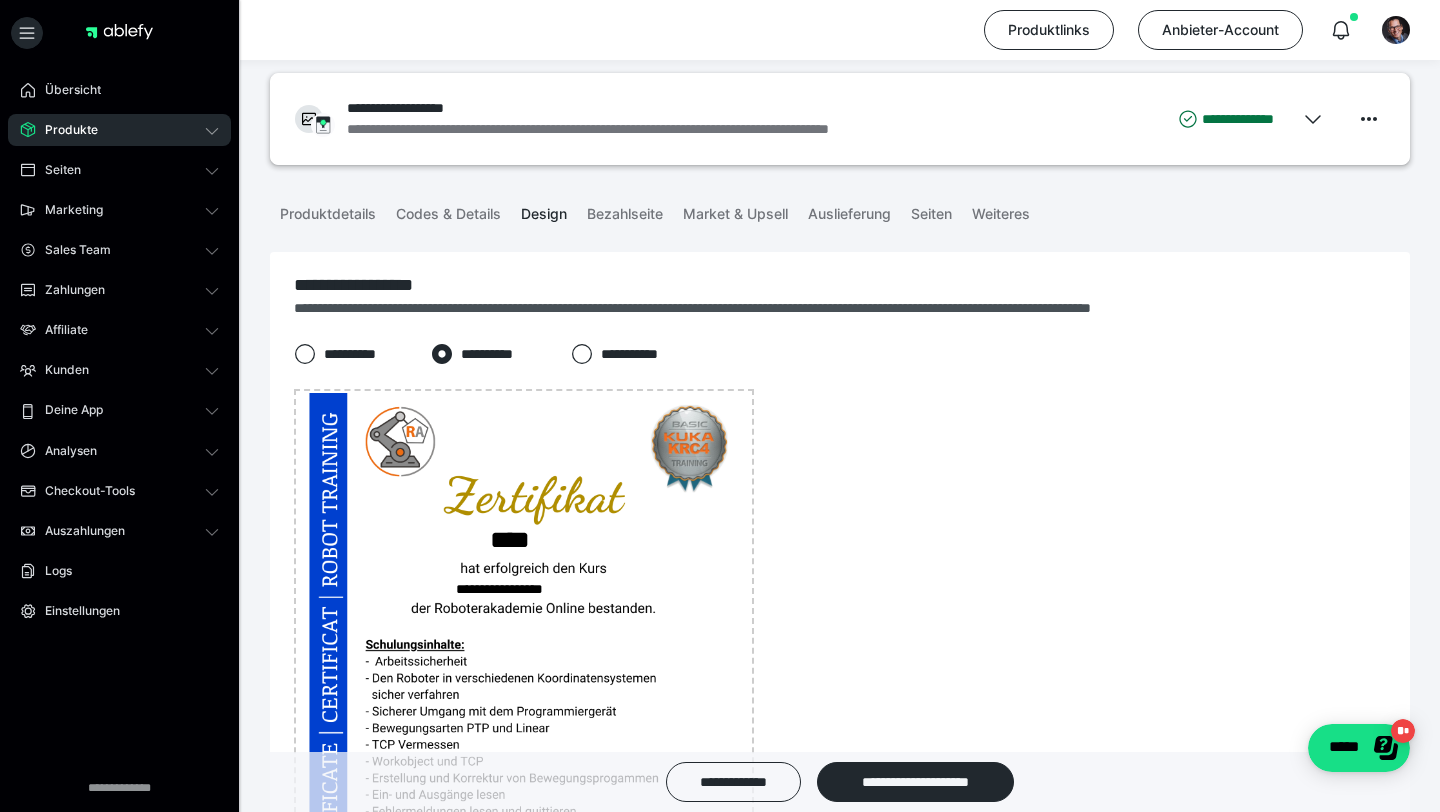 scroll, scrollTop: 23, scrollLeft: 0, axis: vertical 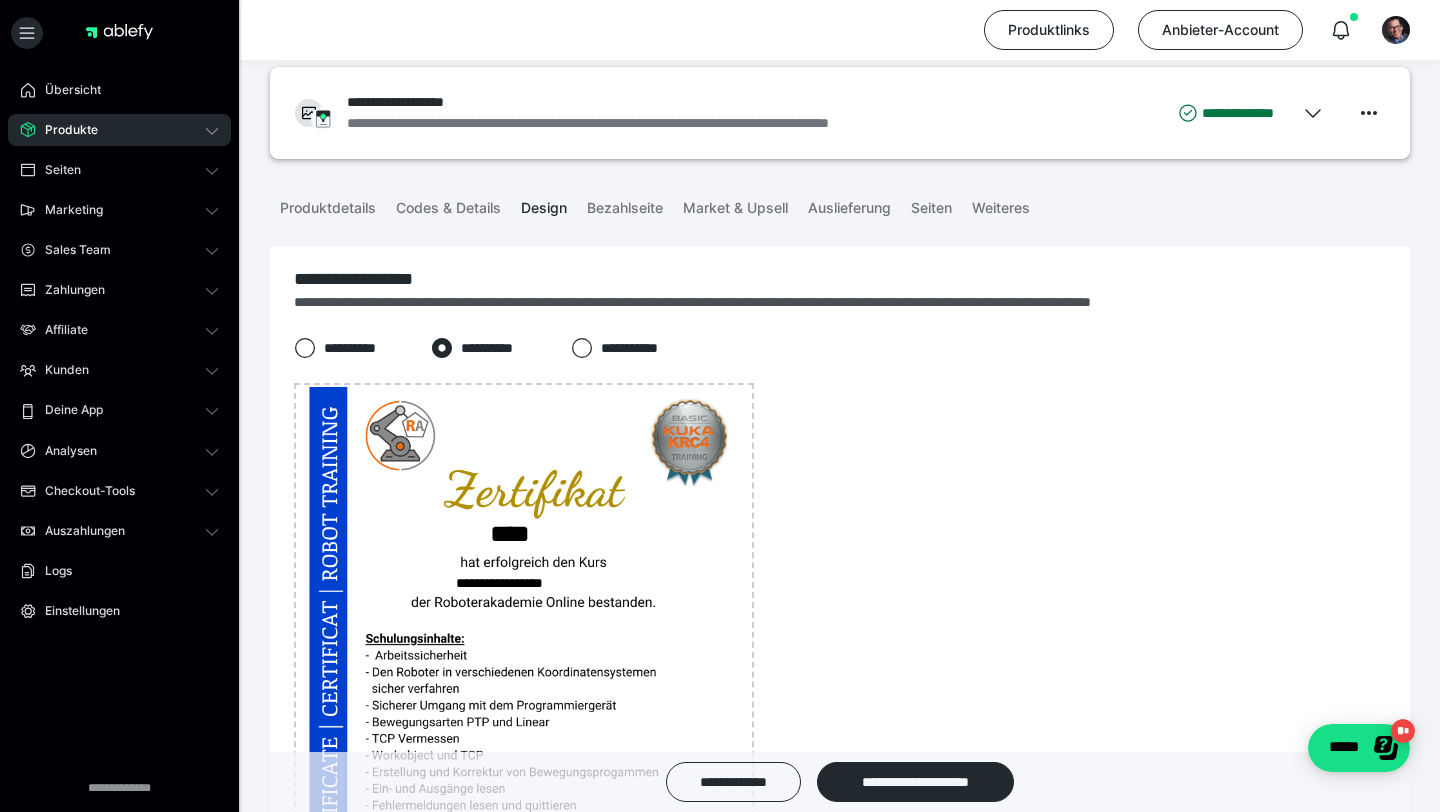 click on "**********" at bounding box center [515, 583] 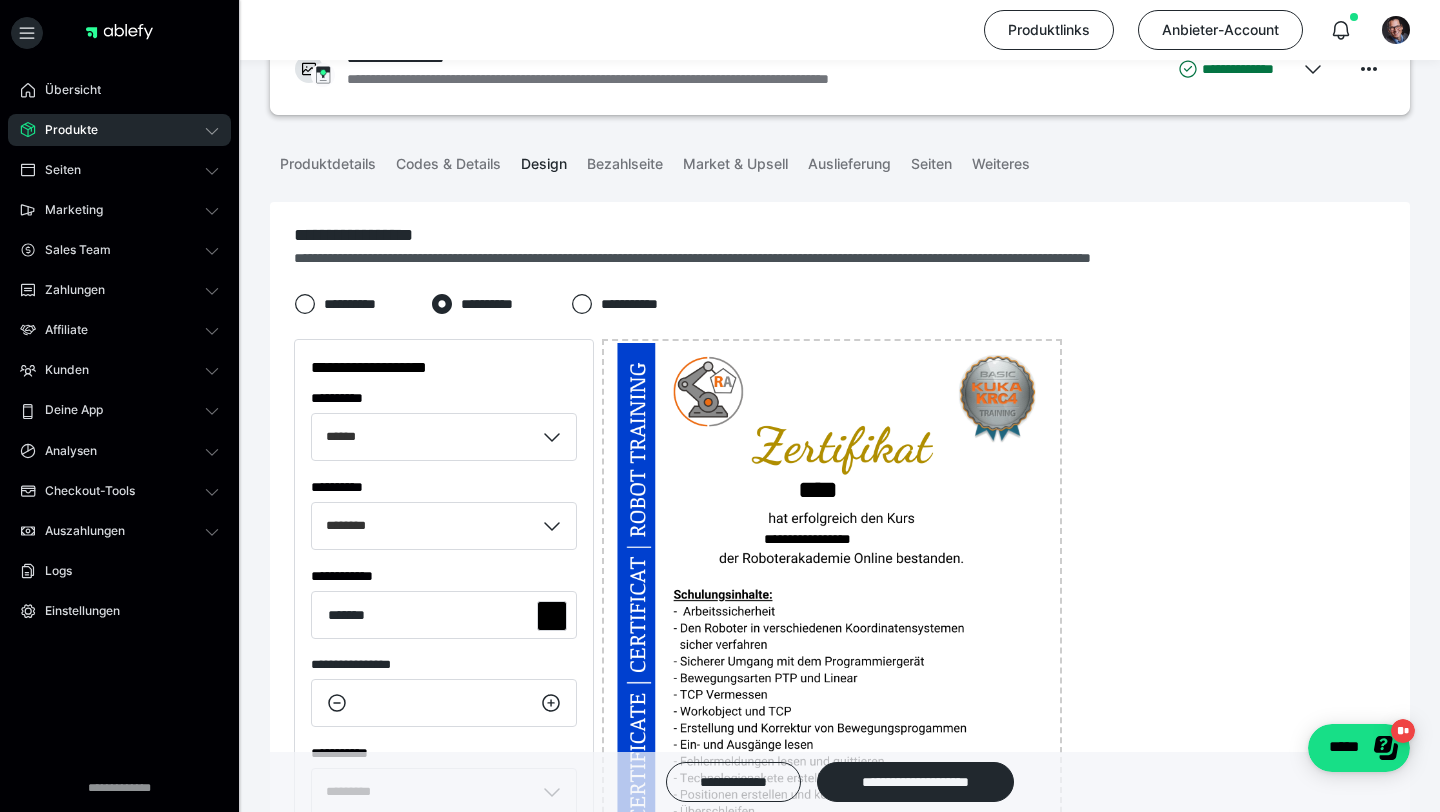 scroll, scrollTop: 123, scrollLeft: 0, axis: vertical 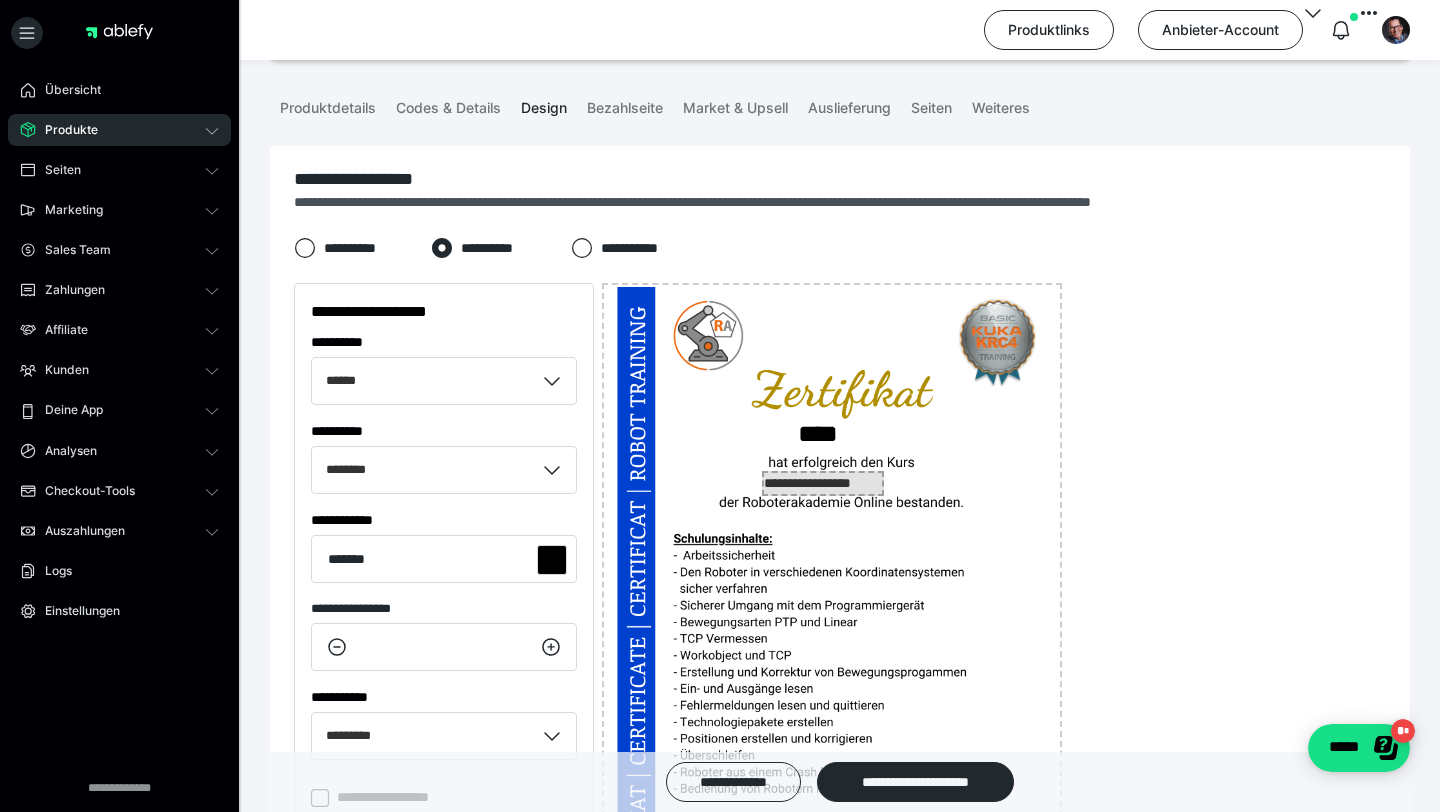 click on "**********" at bounding box center (823, 483) 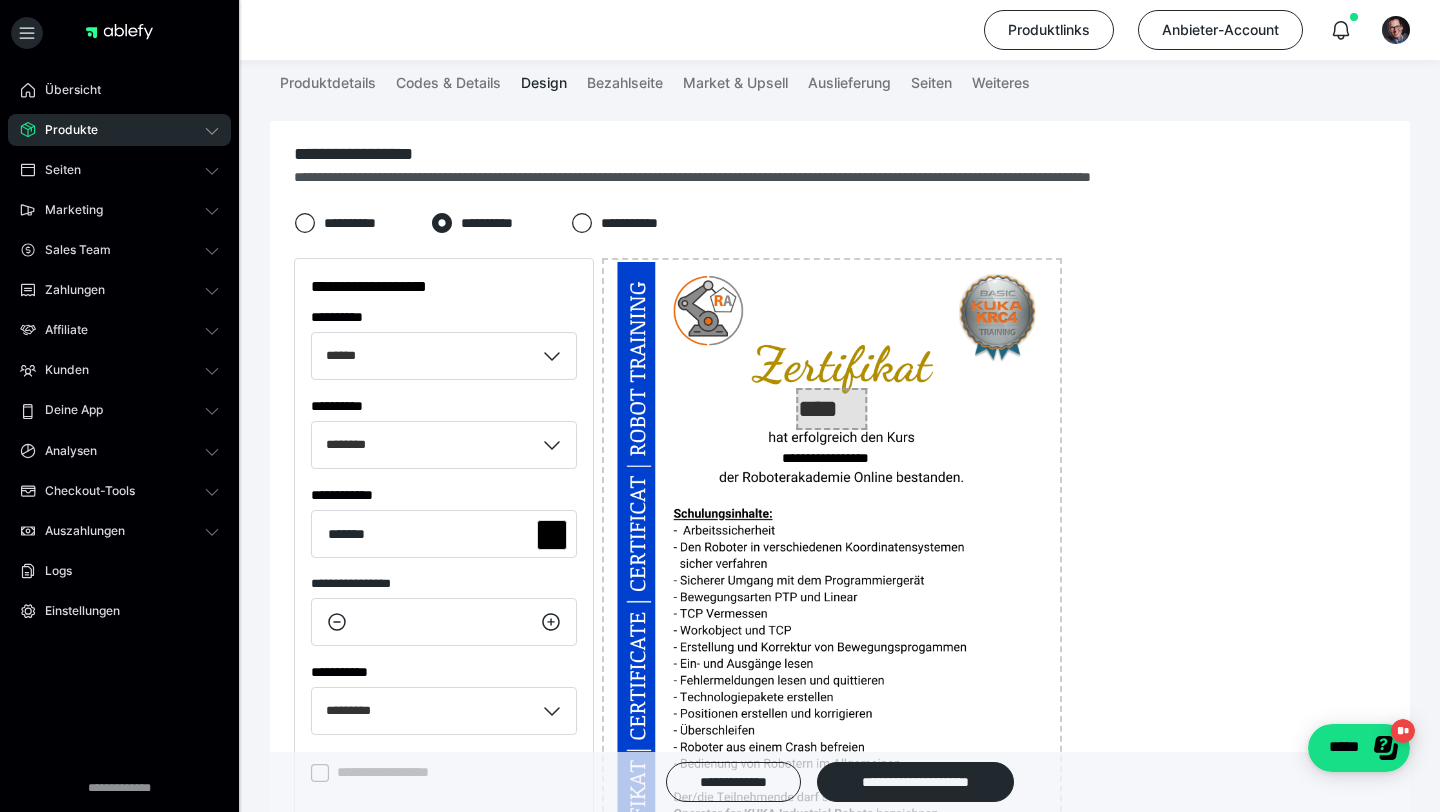 scroll, scrollTop: 150, scrollLeft: 0, axis: vertical 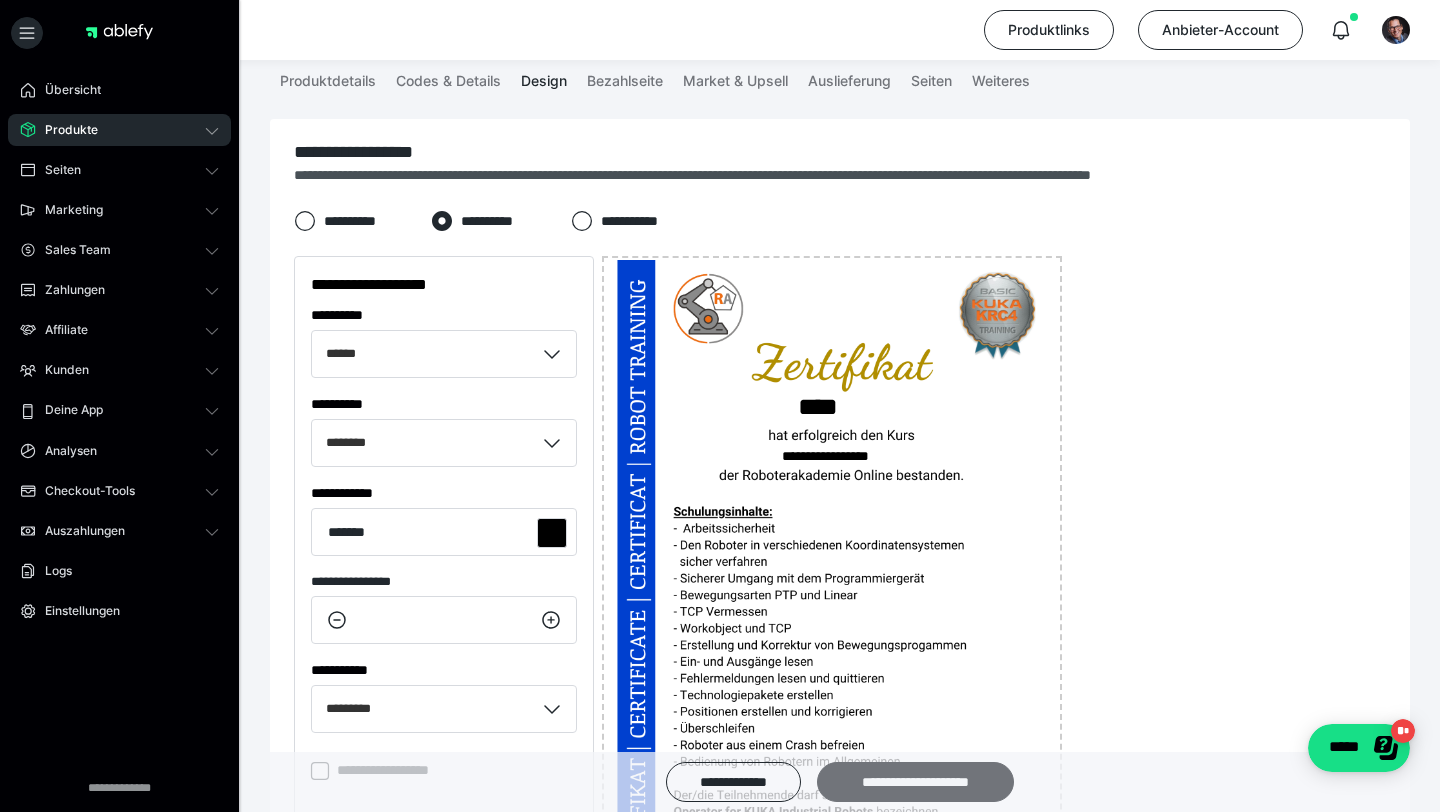 click on "**********" at bounding box center (915, 782) 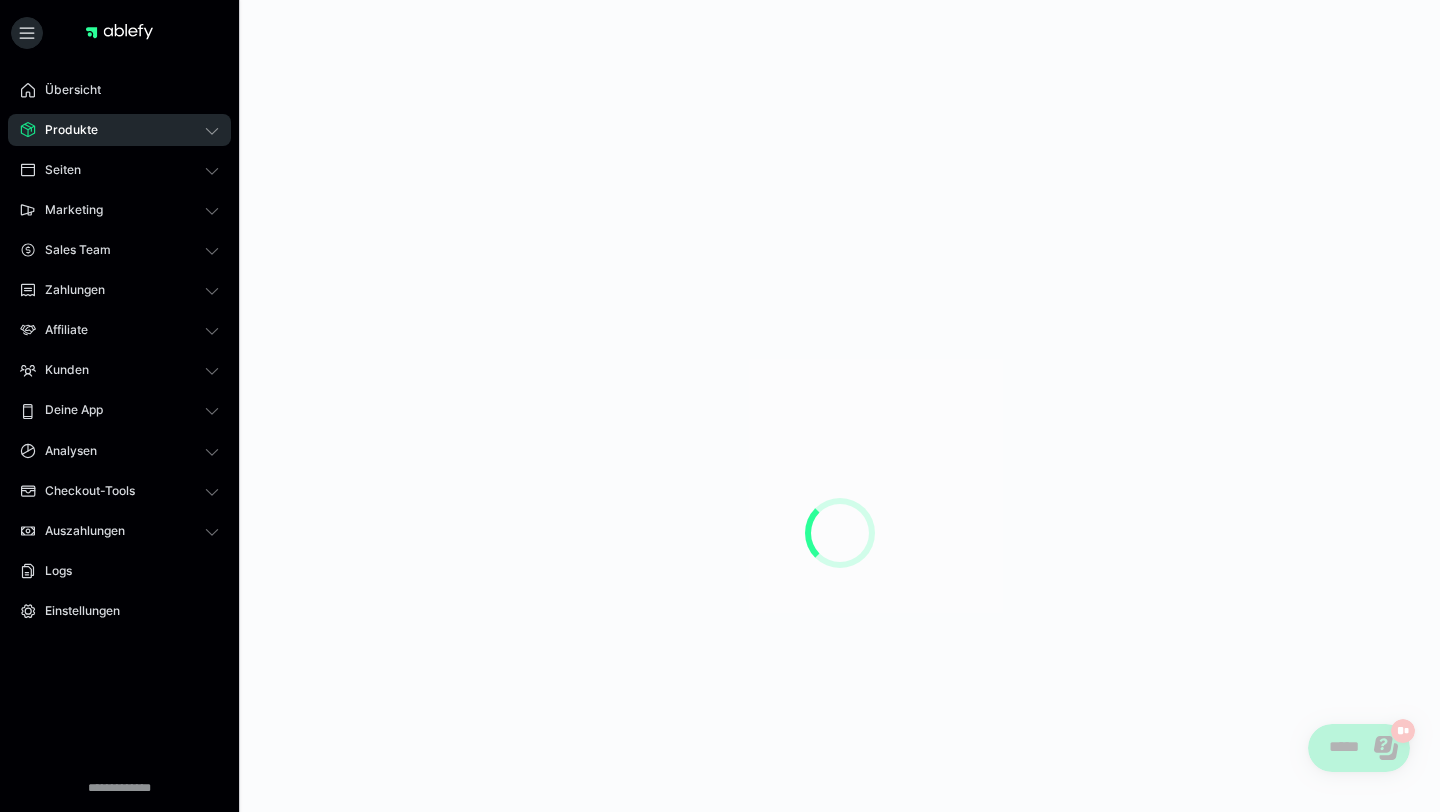 scroll, scrollTop: 0, scrollLeft: 0, axis: both 